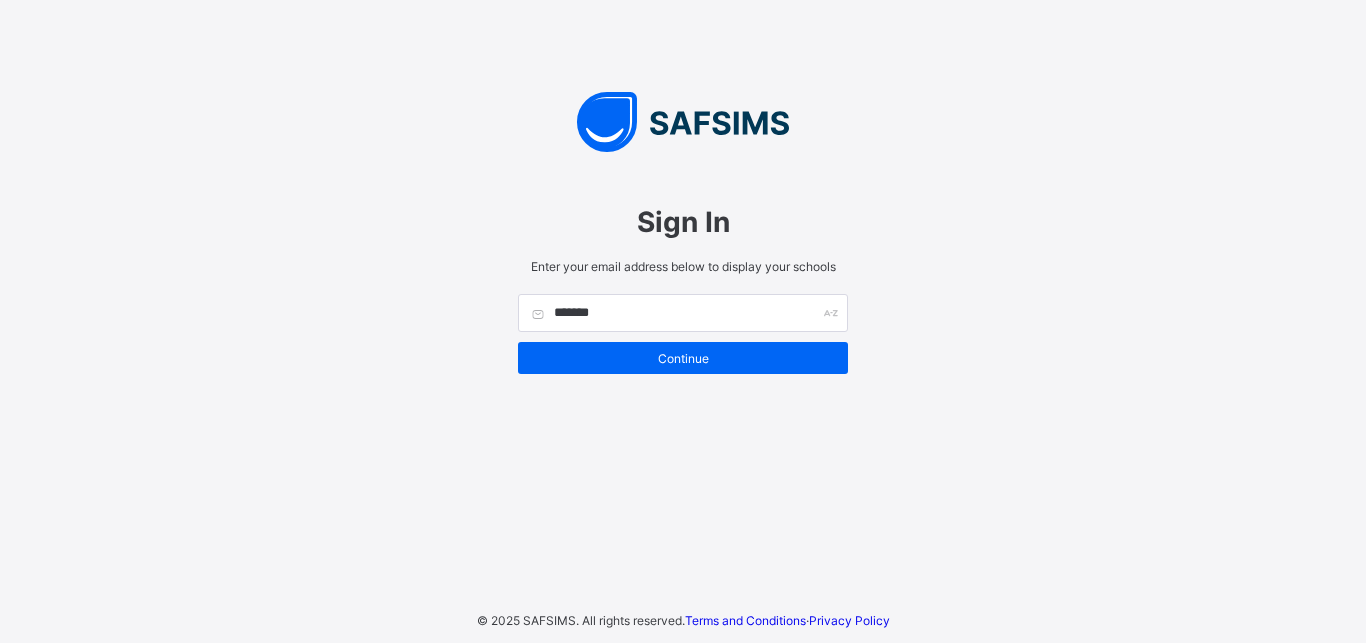 scroll, scrollTop: 0, scrollLeft: 0, axis: both 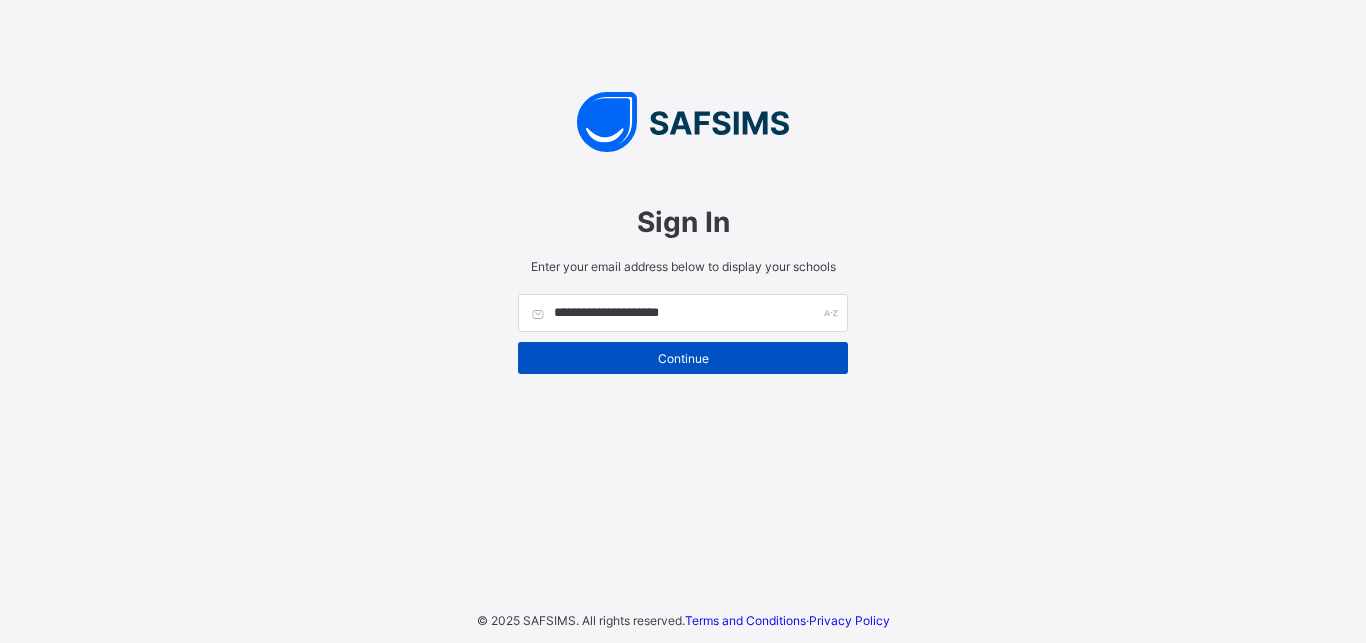 type on "**********" 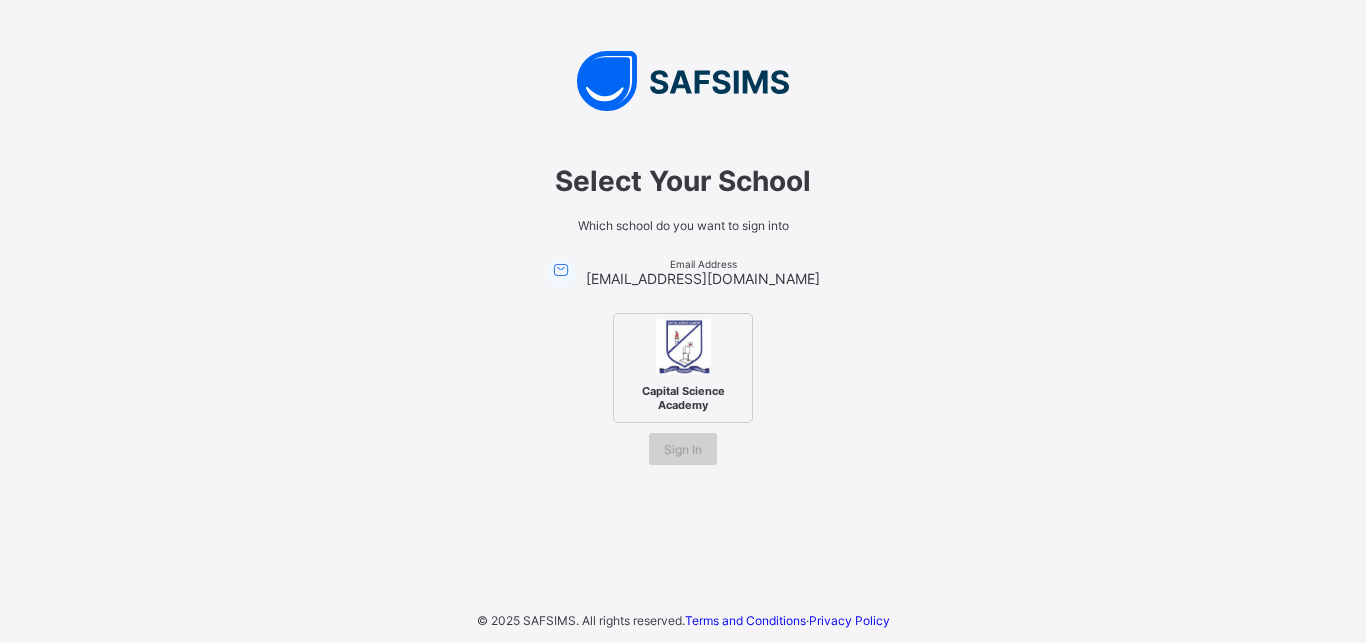 click on "Sign In" at bounding box center (683, 449) 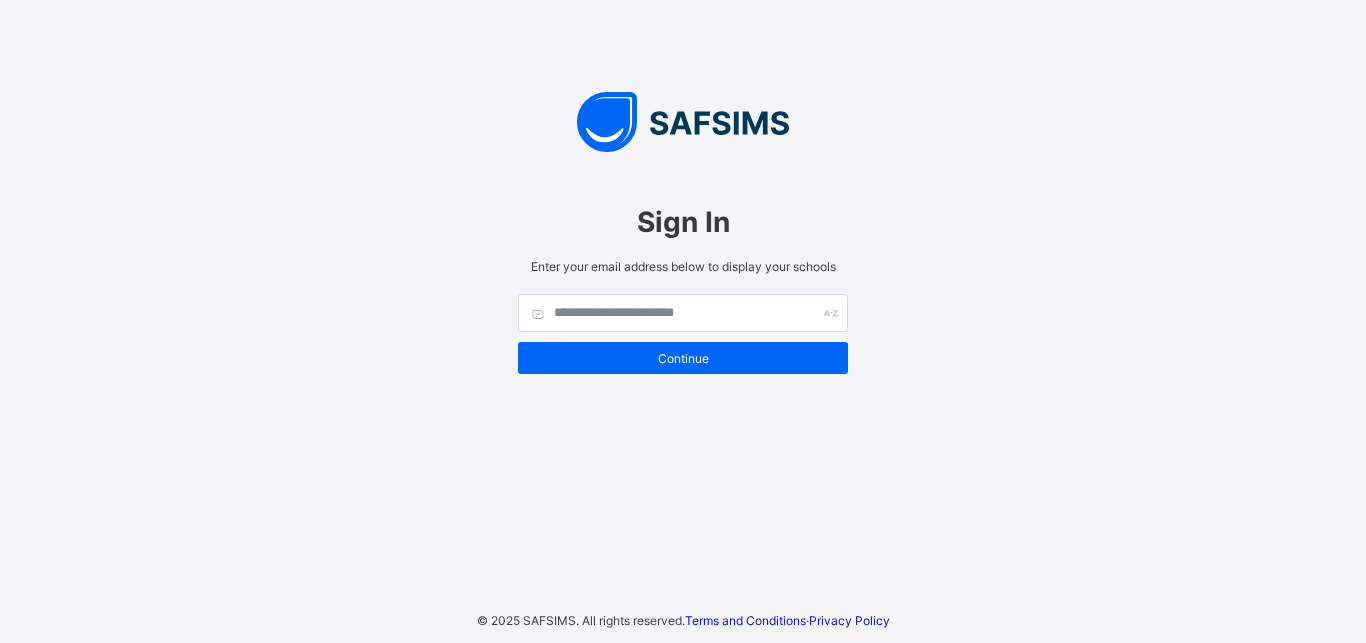 scroll, scrollTop: 0, scrollLeft: 0, axis: both 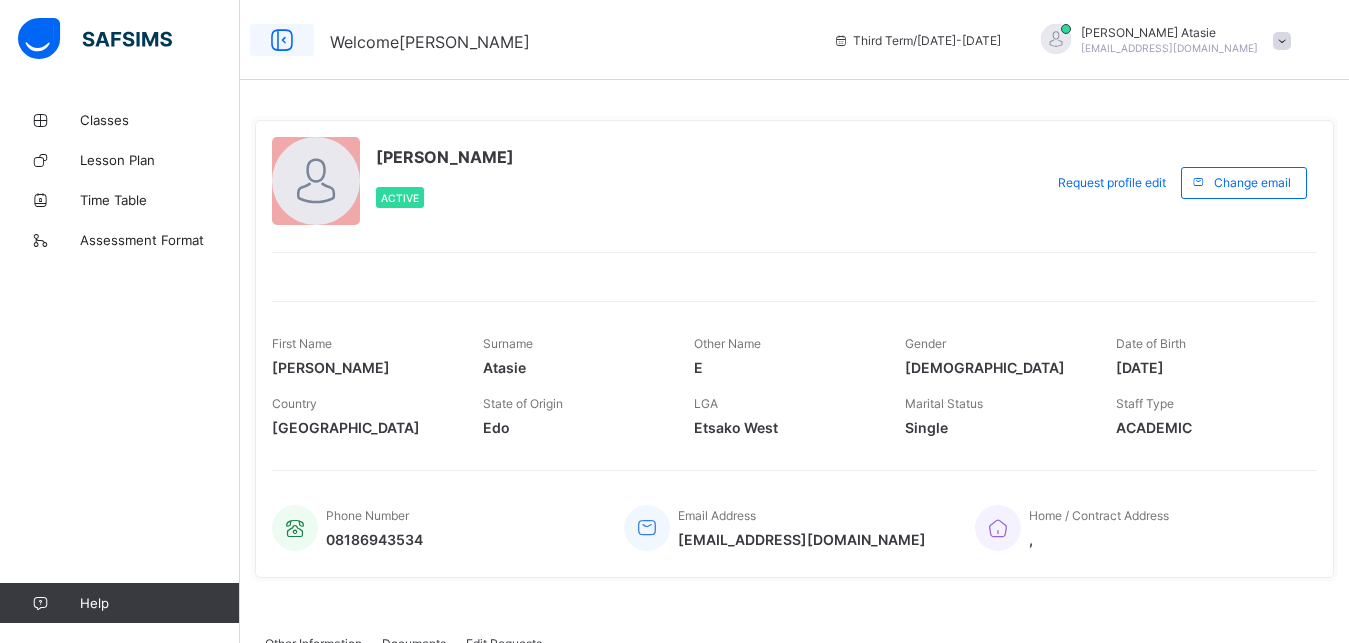 click at bounding box center (282, 40) 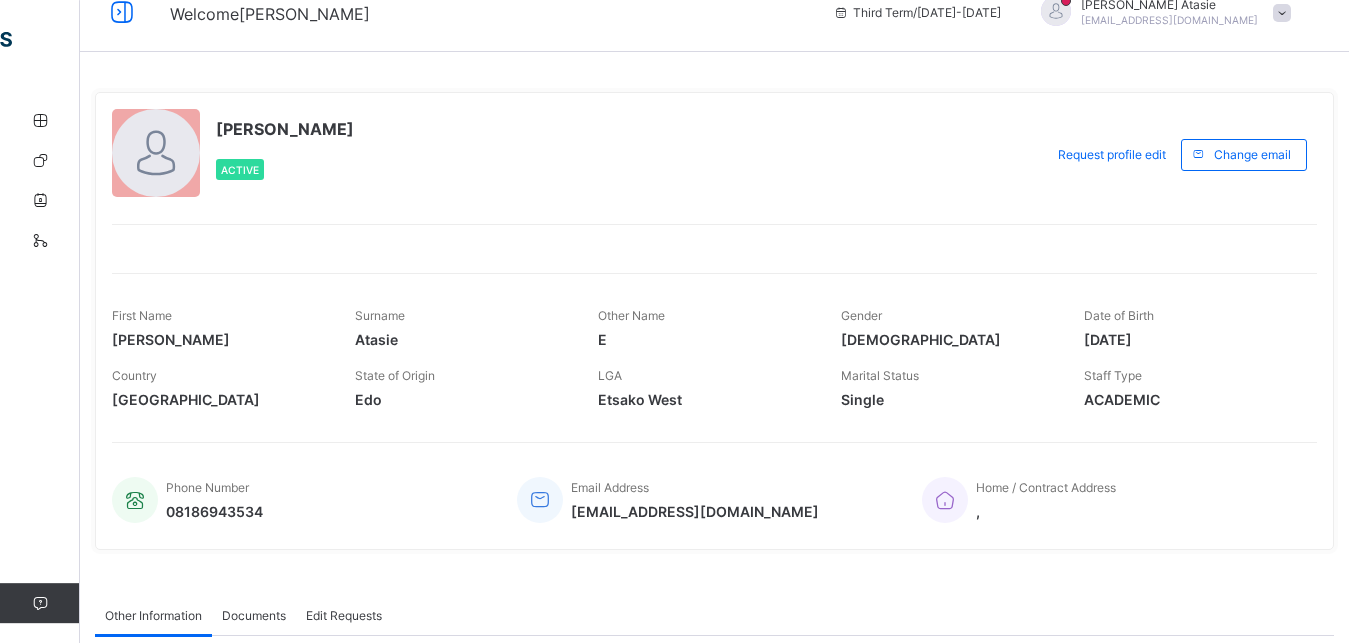 scroll, scrollTop: 0, scrollLeft: 0, axis: both 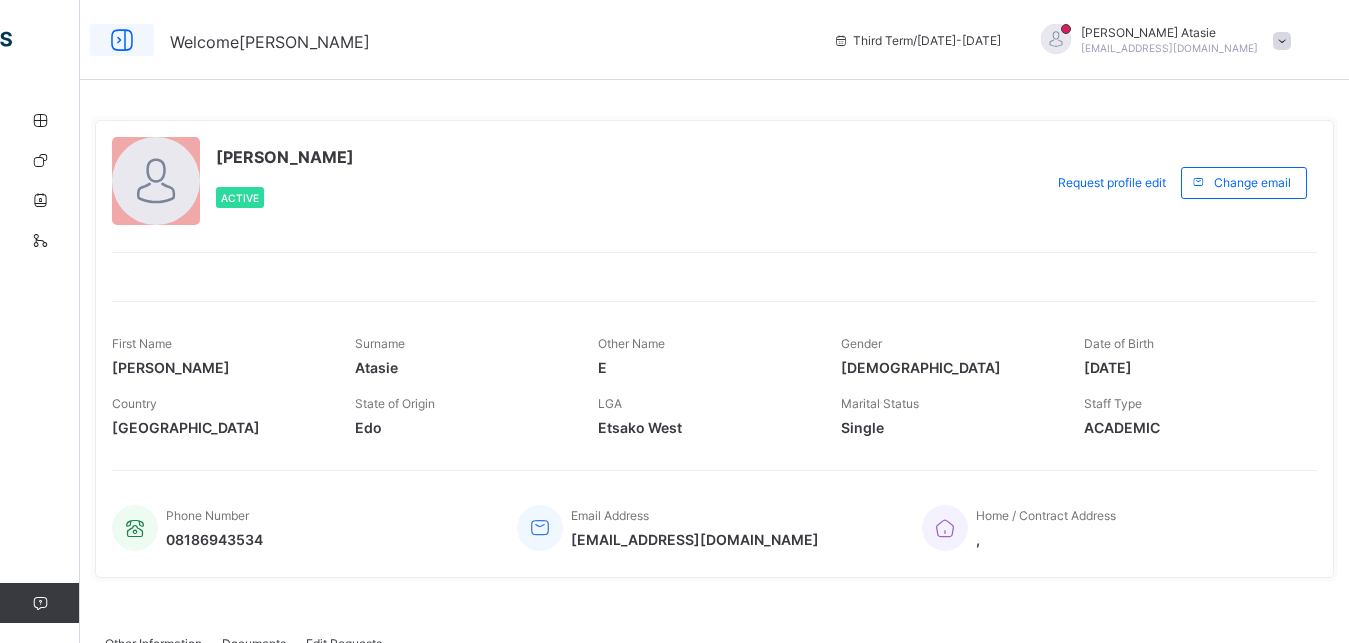 click at bounding box center (122, 40) 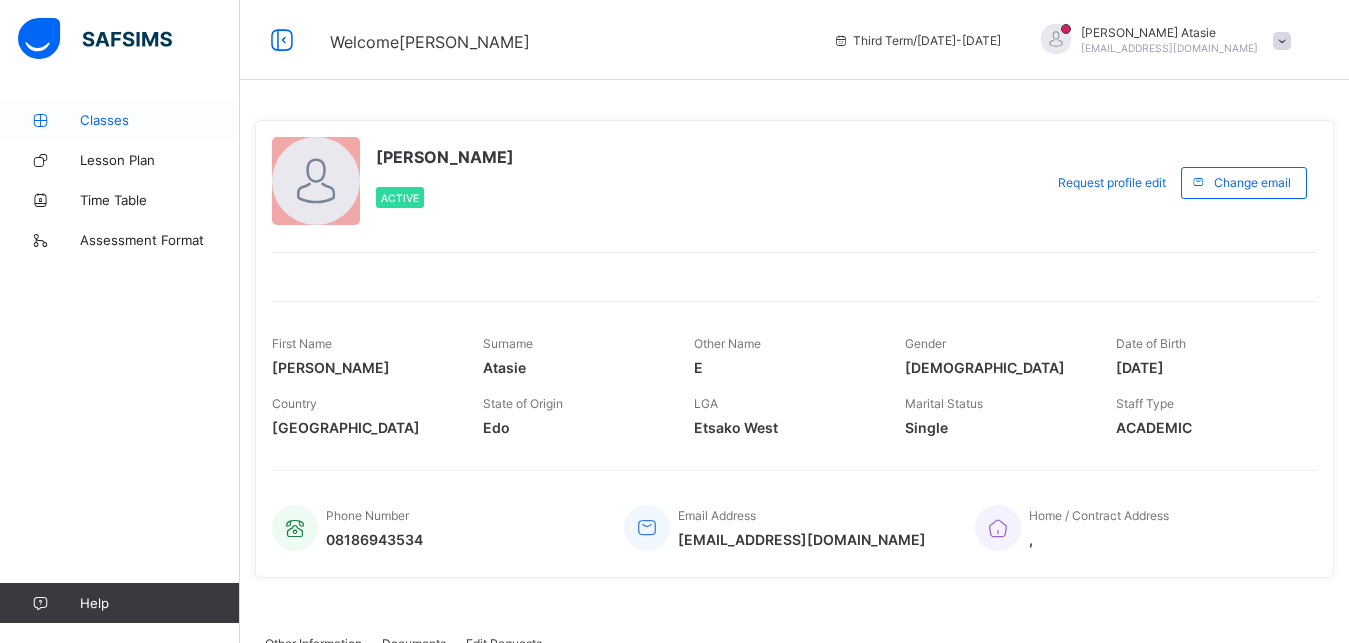 click on "Classes" at bounding box center [160, 120] 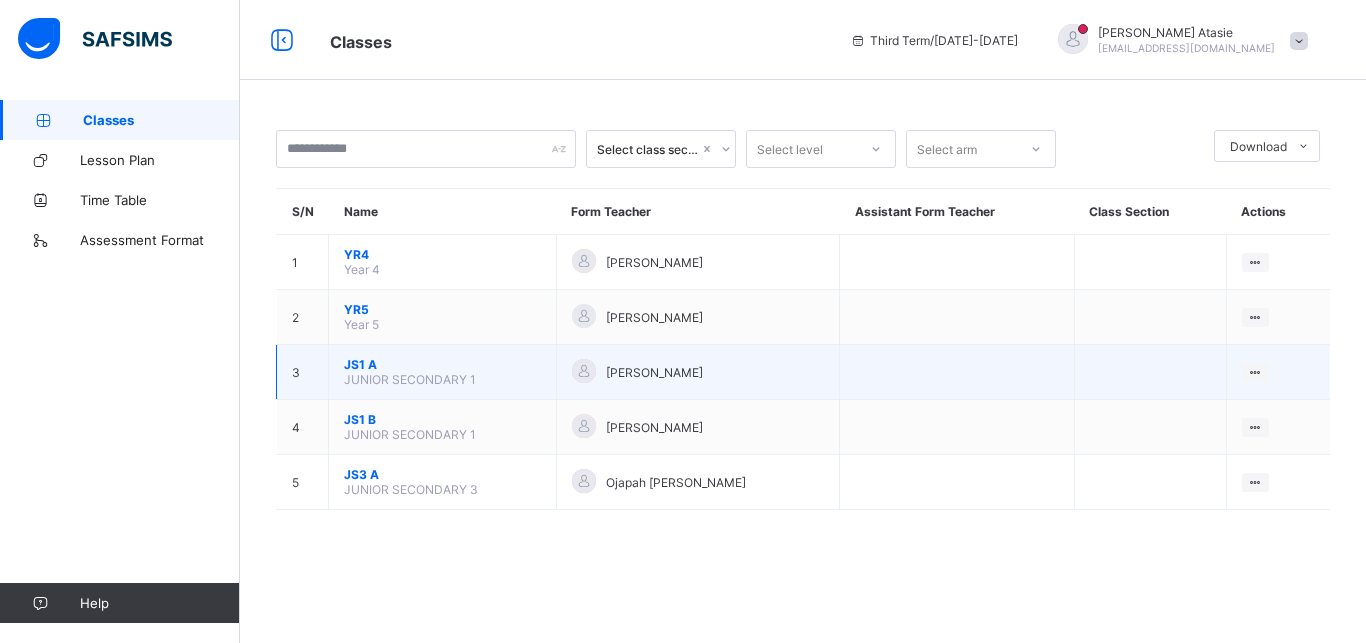click on "JS1   A" at bounding box center (442, 364) 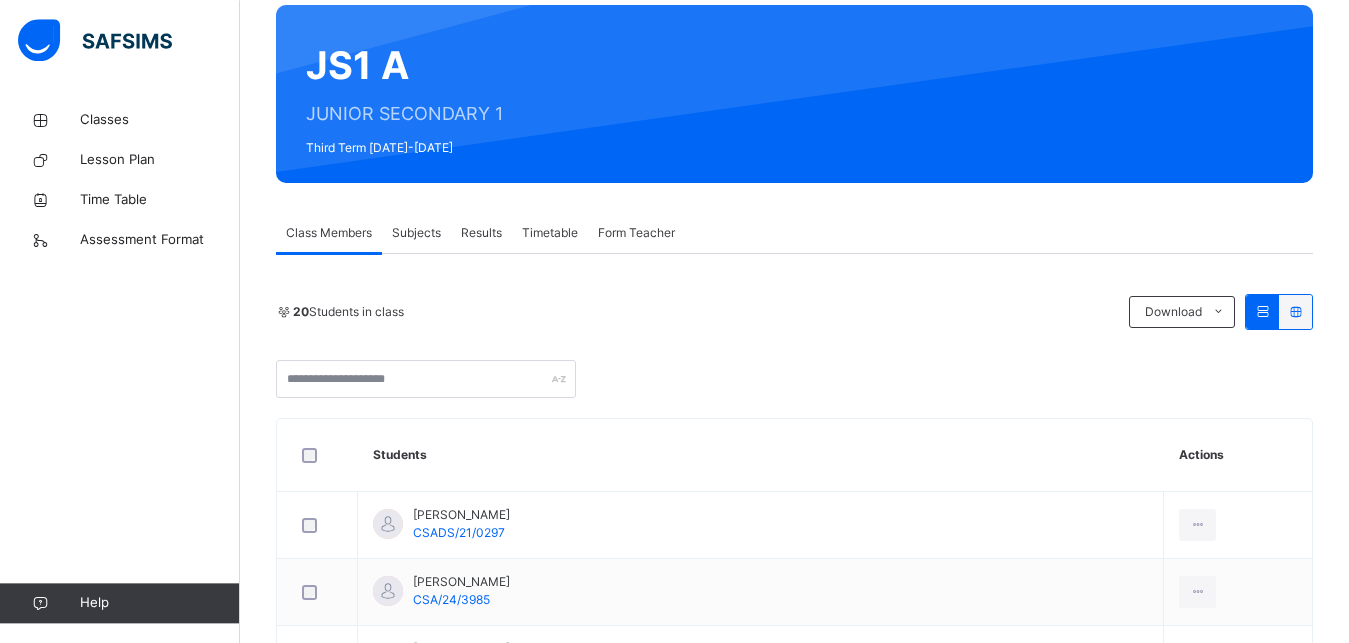 scroll, scrollTop: 408, scrollLeft: 0, axis: vertical 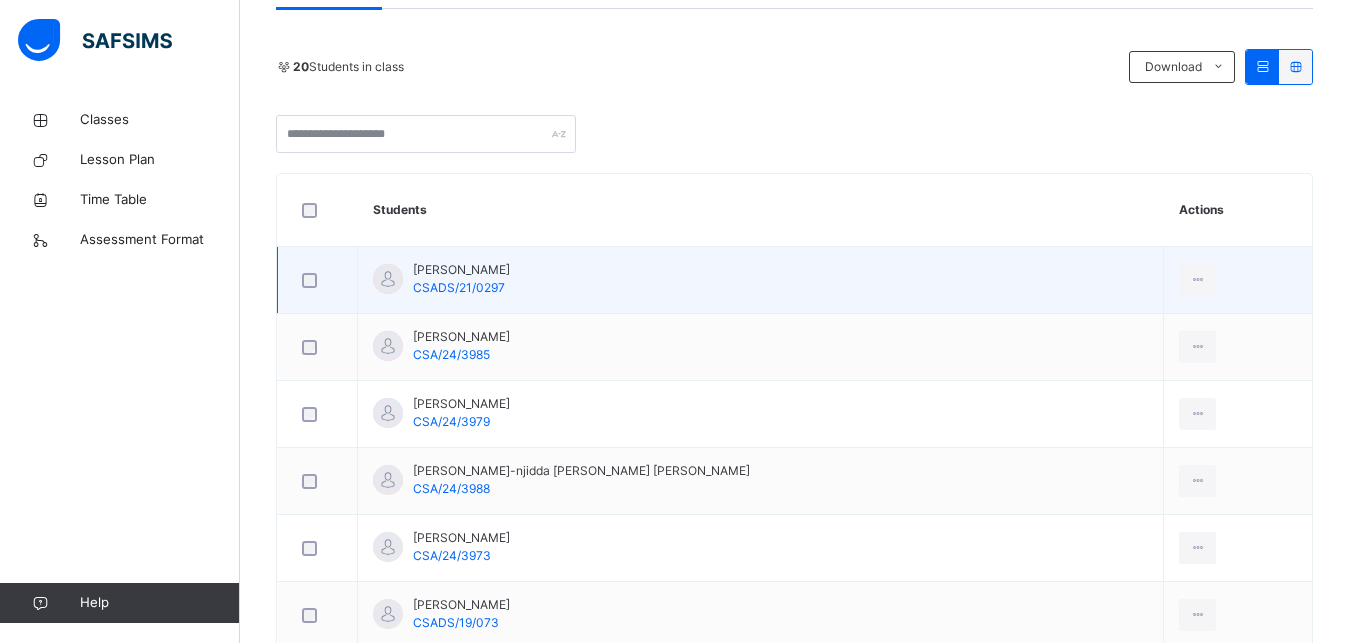click on "[PERSON_NAME]/21/0297" at bounding box center [761, 280] 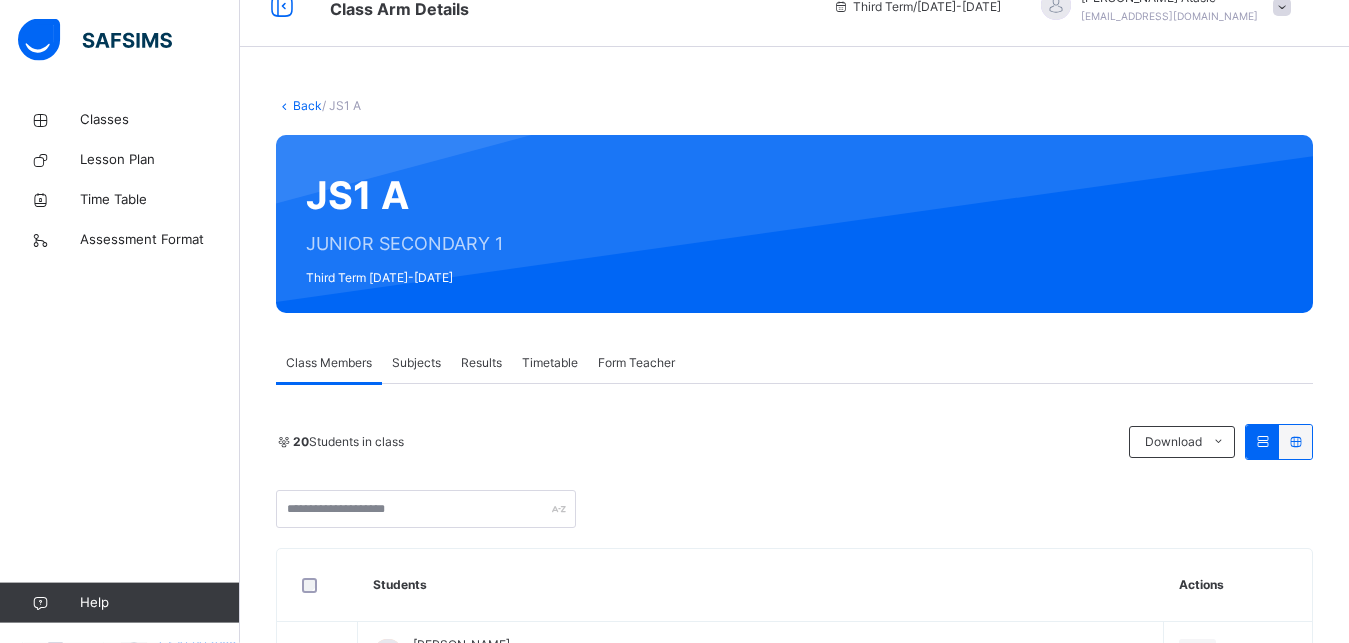 scroll, scrollTop: 0, scrollLeft: 0, axis: both 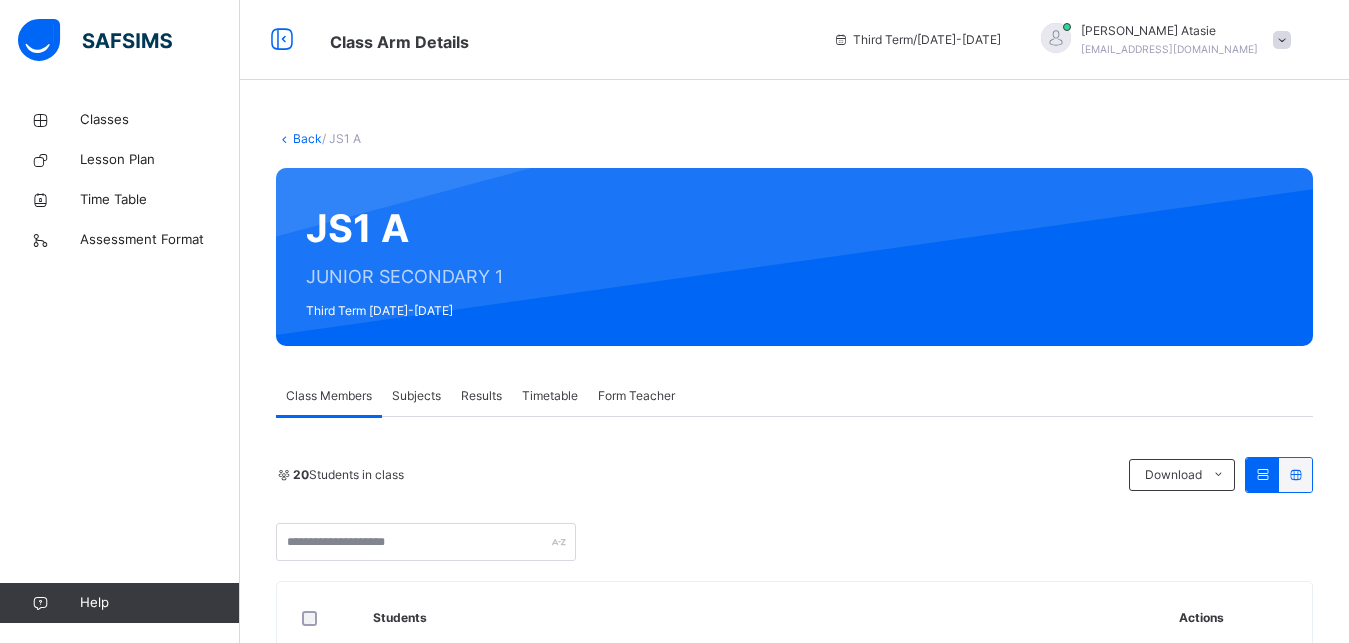 click on "Subjects" at bounding box center [416, 396] 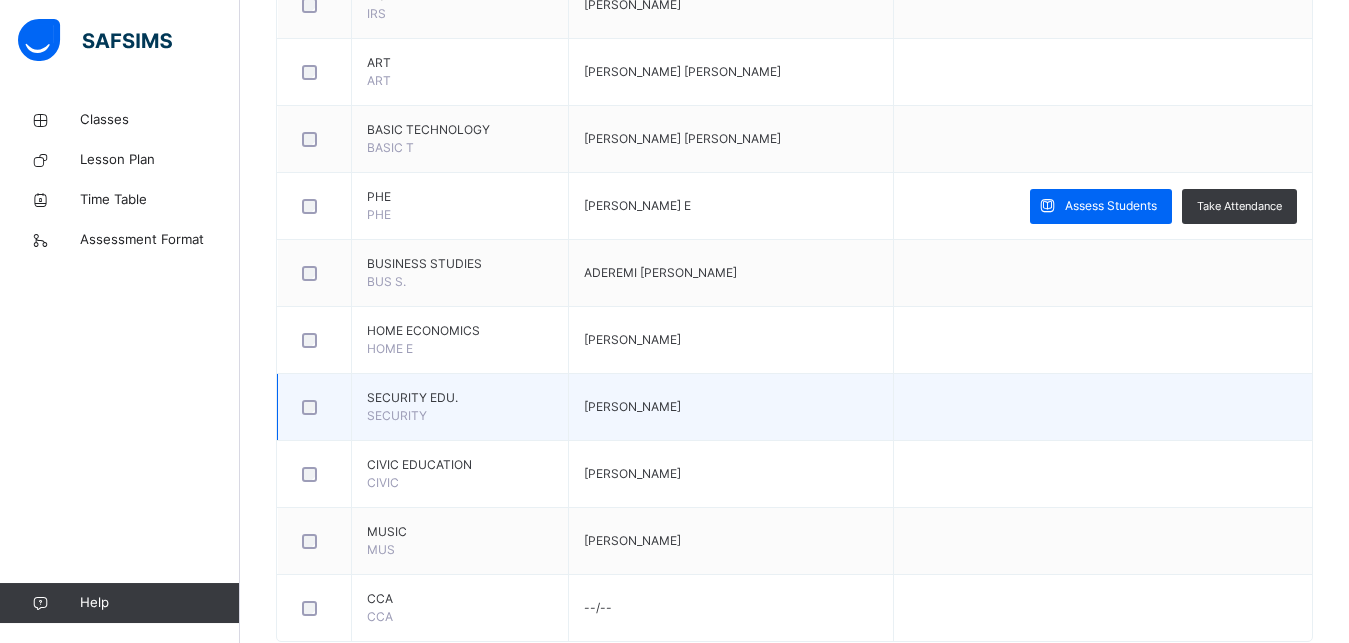 scroll, scrollTop: 1419, scrollLeft: 0, axis: vertical 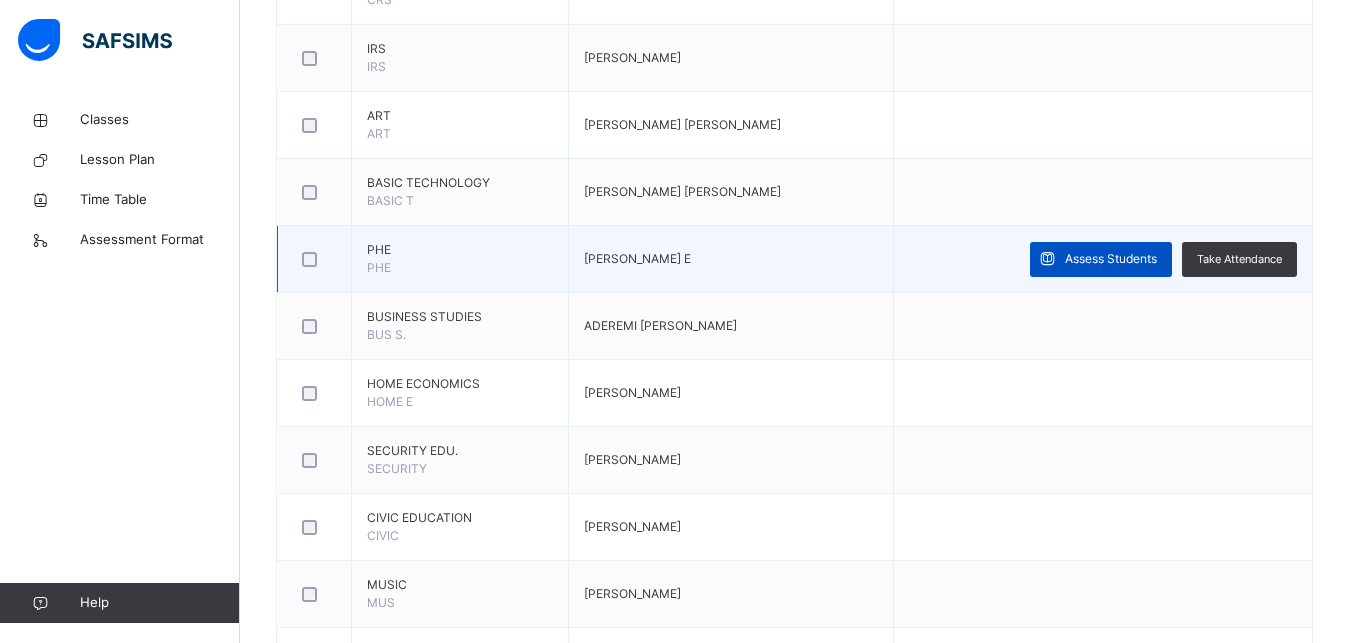 click on "Assess Students" at bounding box center [1111, 259] 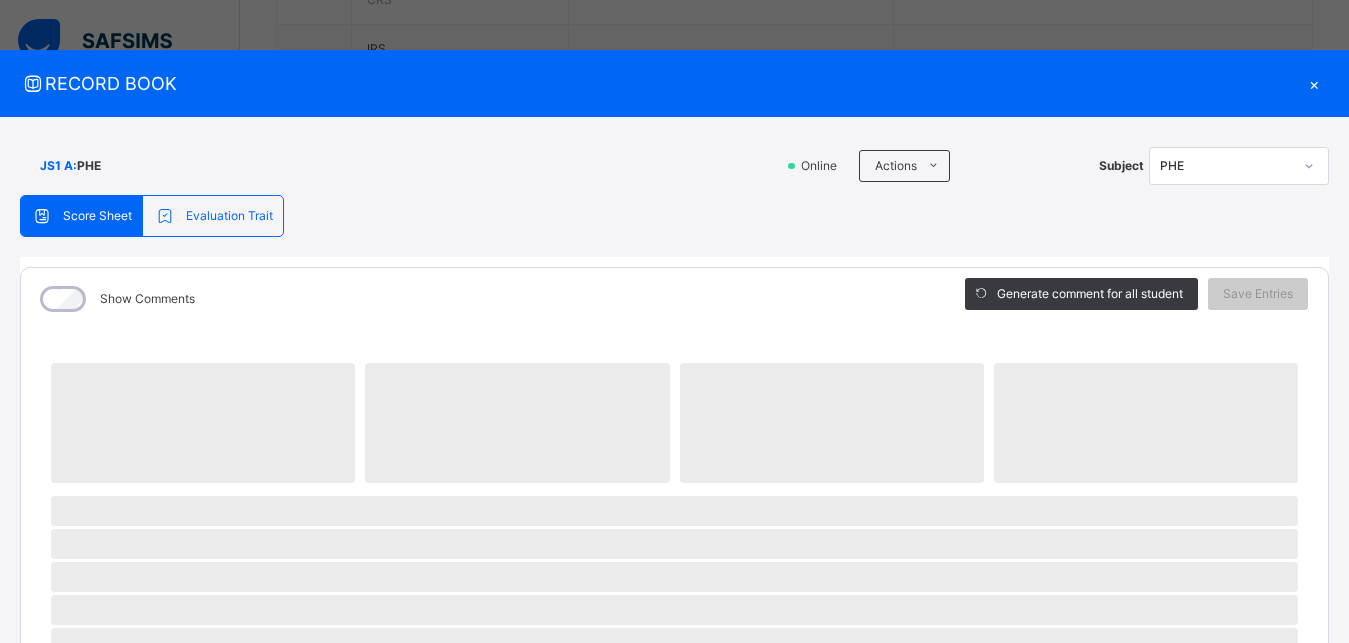 scroll, scrollTop: 90, scrollLeft: 0, axis: vertical 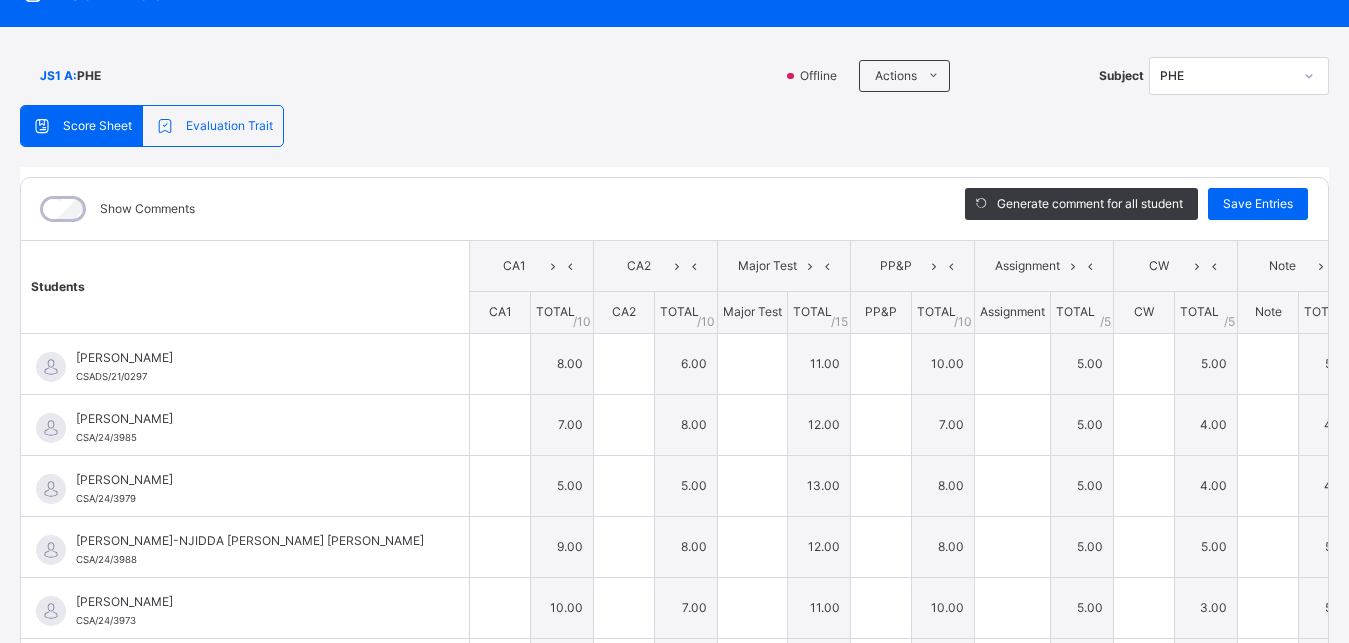 type on "*" 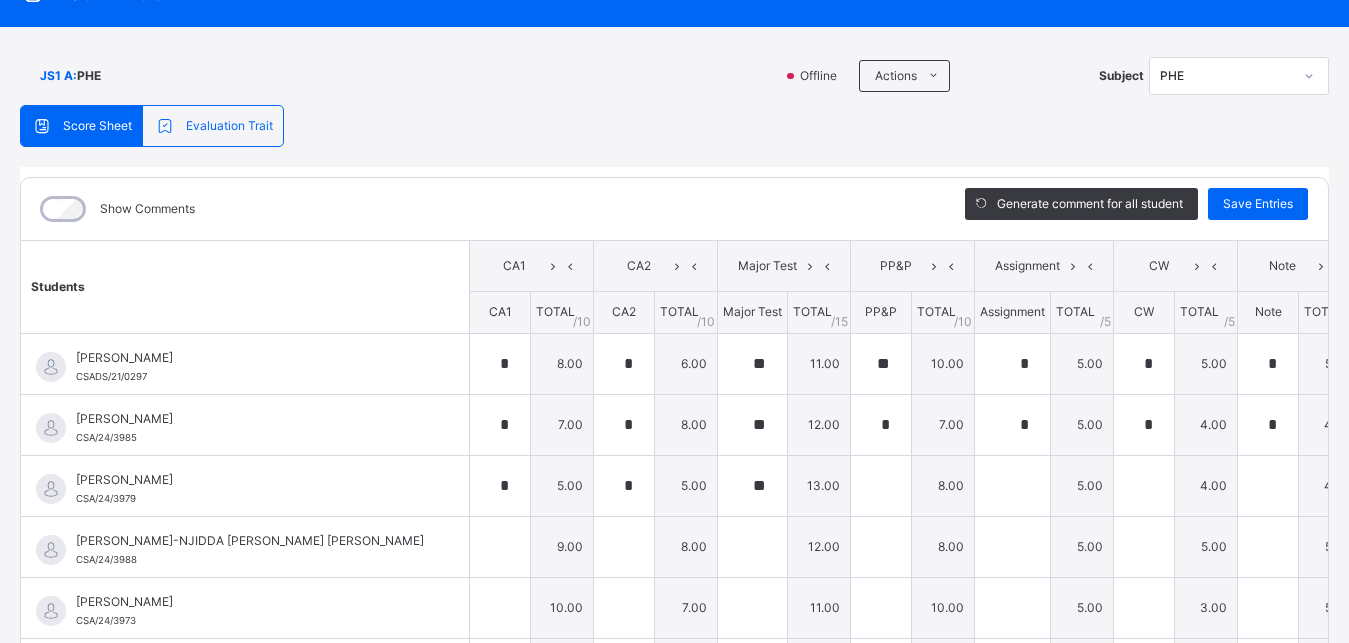 type on "*" 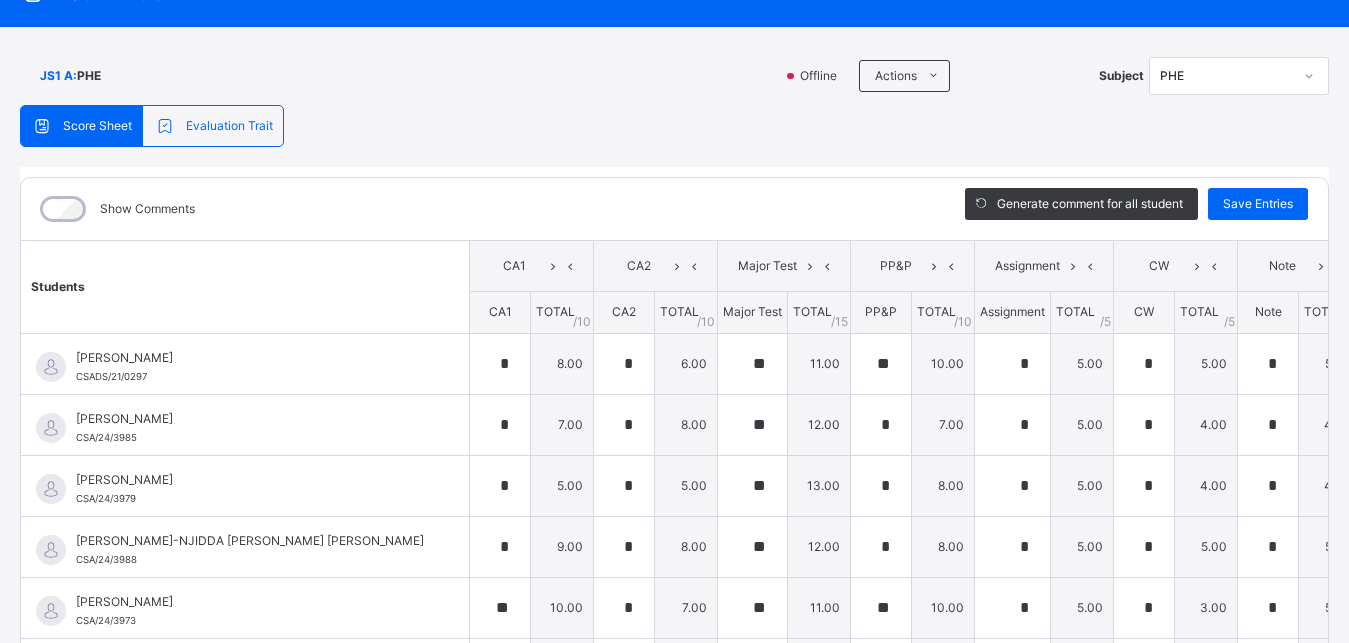 type on "*" 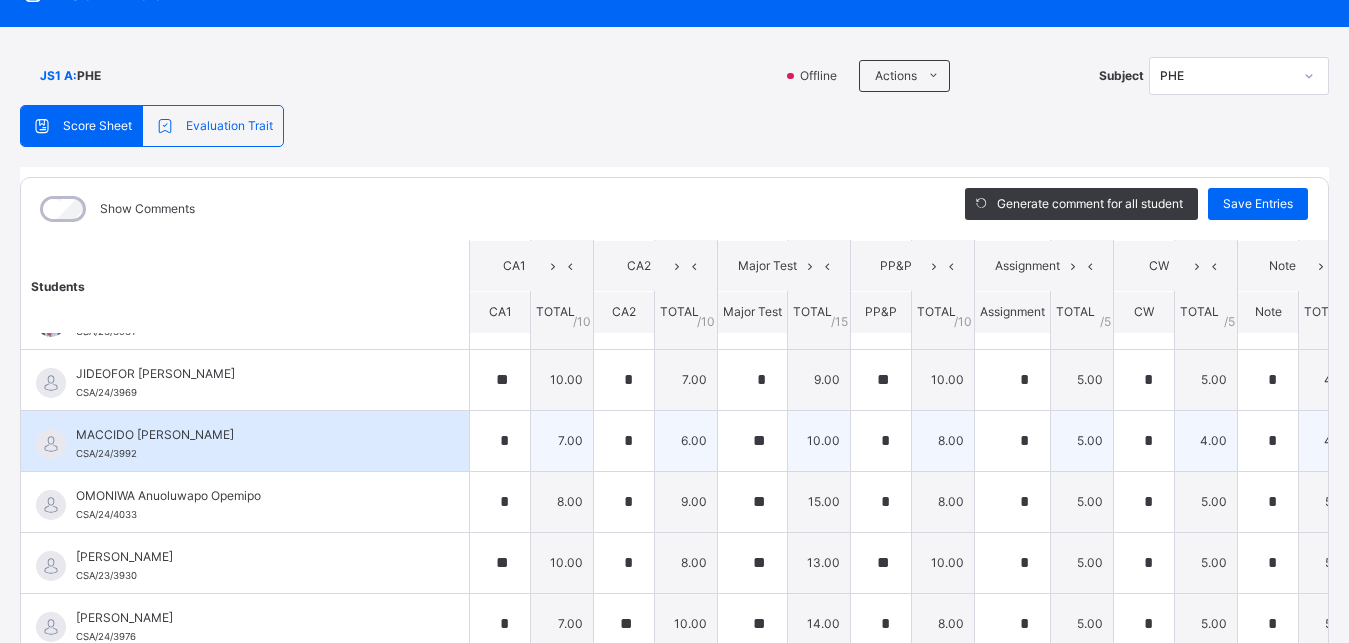 scroll, scrollTop: 831, scrollLeft: 0, axis: vertical 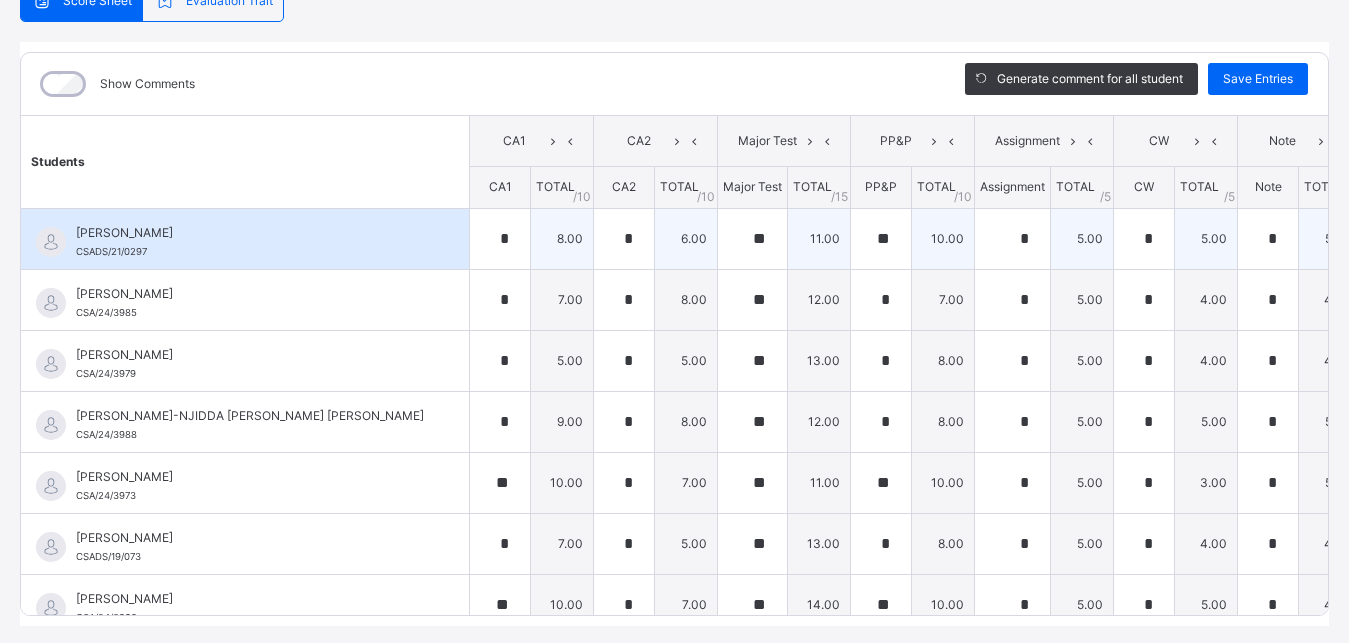 click at bounding box center [1392, 239] 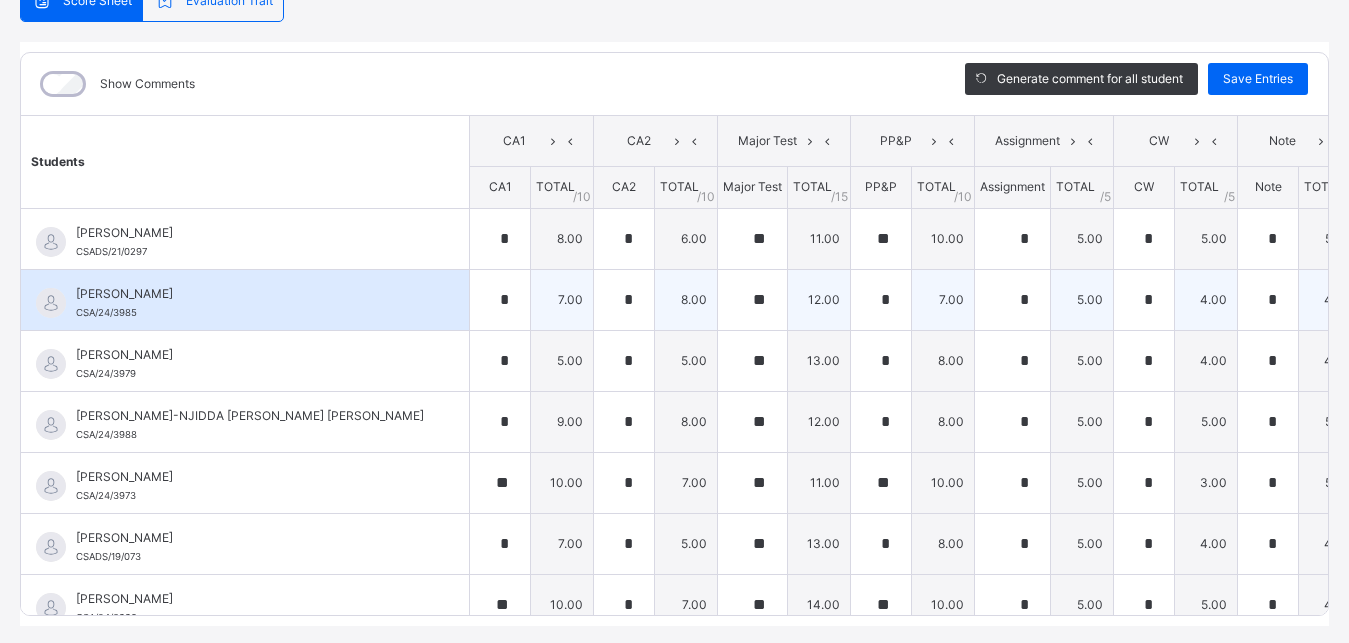 type on "**" 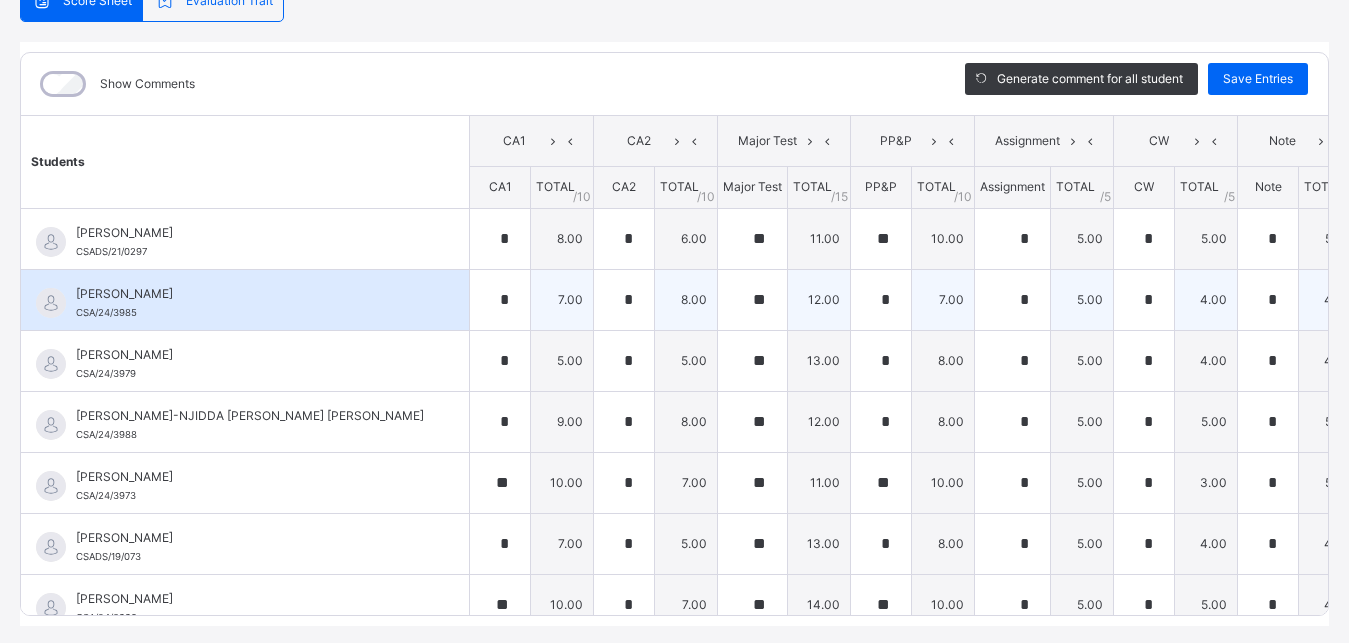 click at bounding box center (1392, 300) 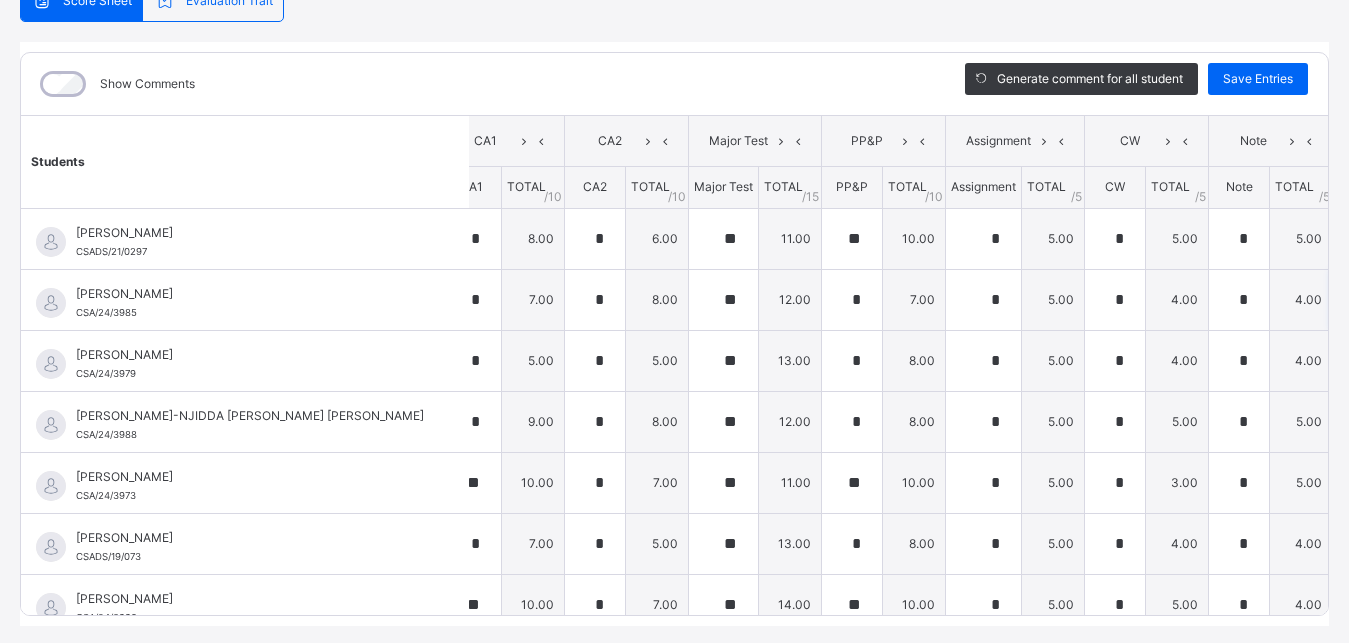 scroll, scrollTop: 0, scrollLeft: 39, axis: horizontal 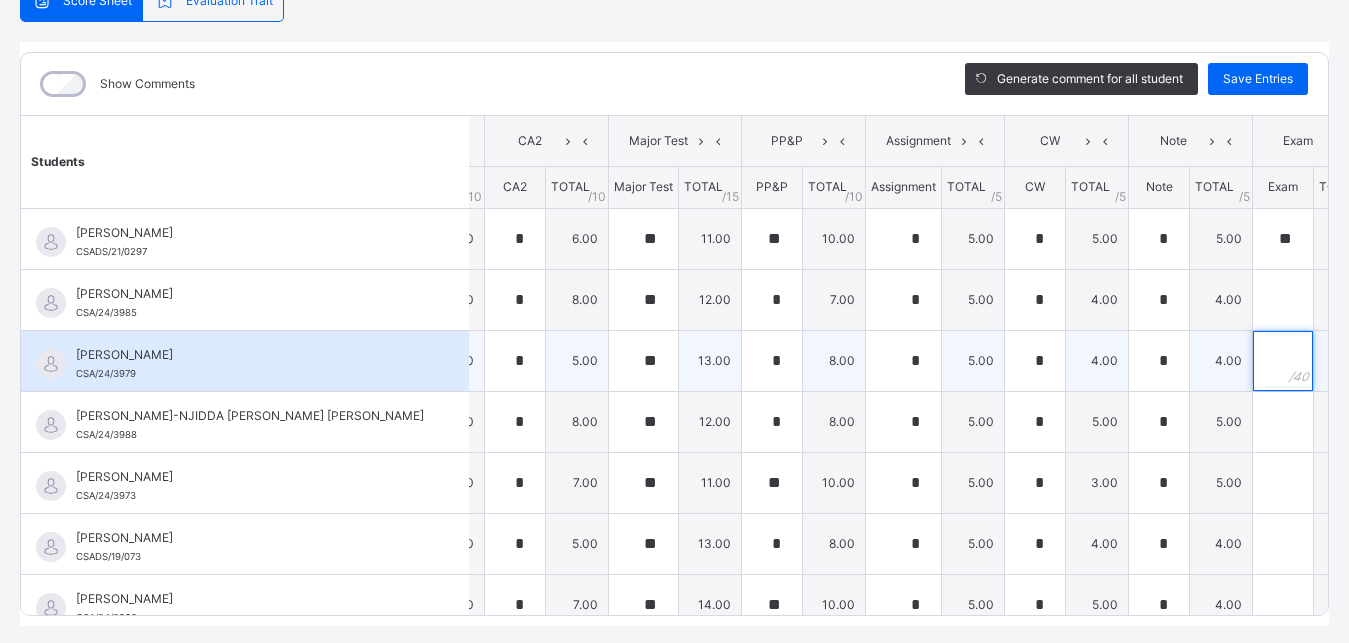 click at bounding box center (1283, 361) 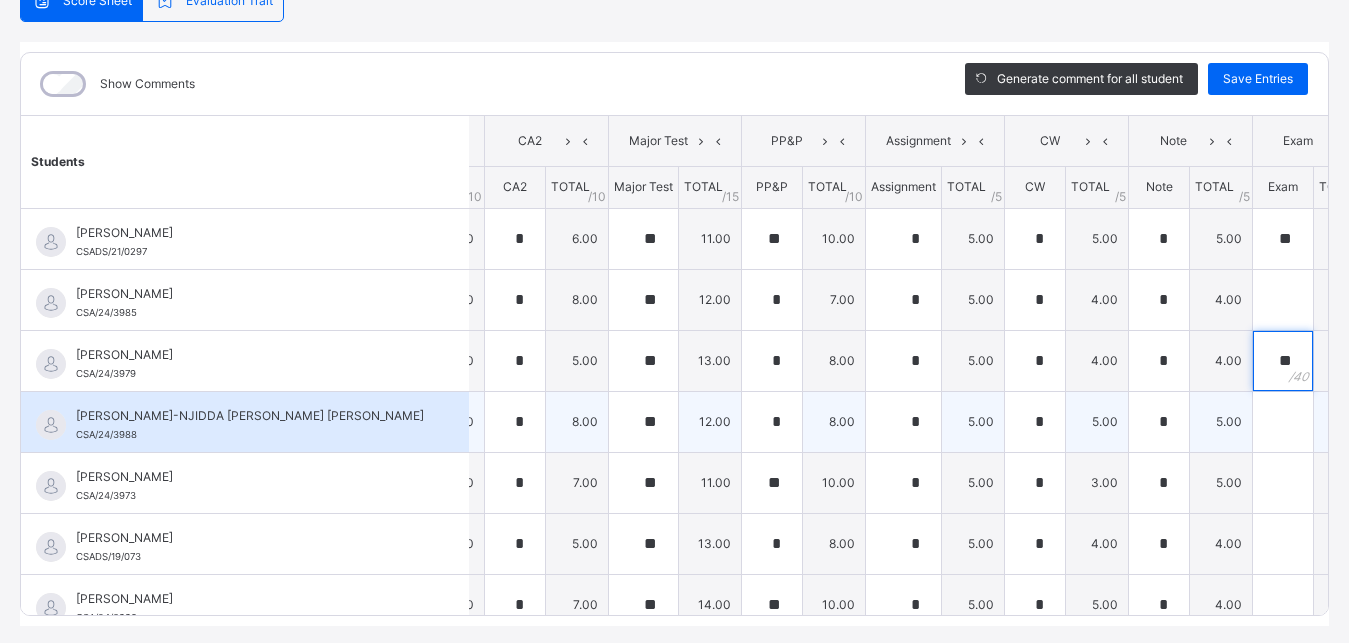 type on "**" 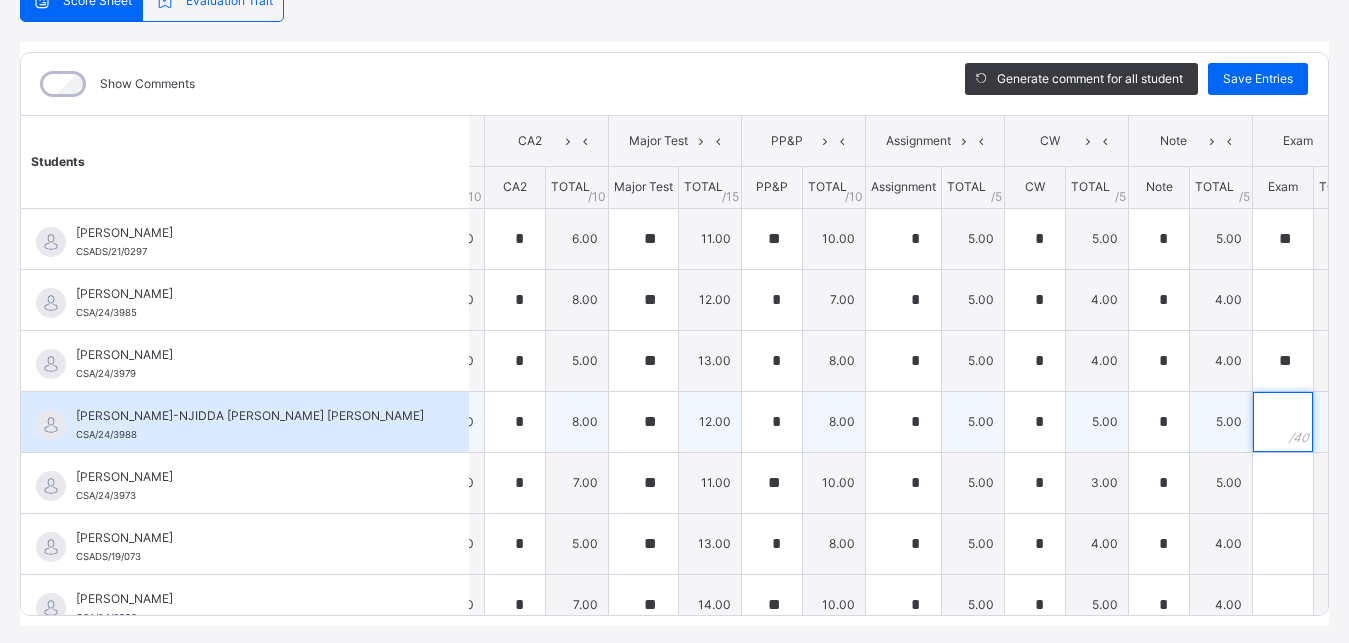 click at bounding box center [1283, 422] 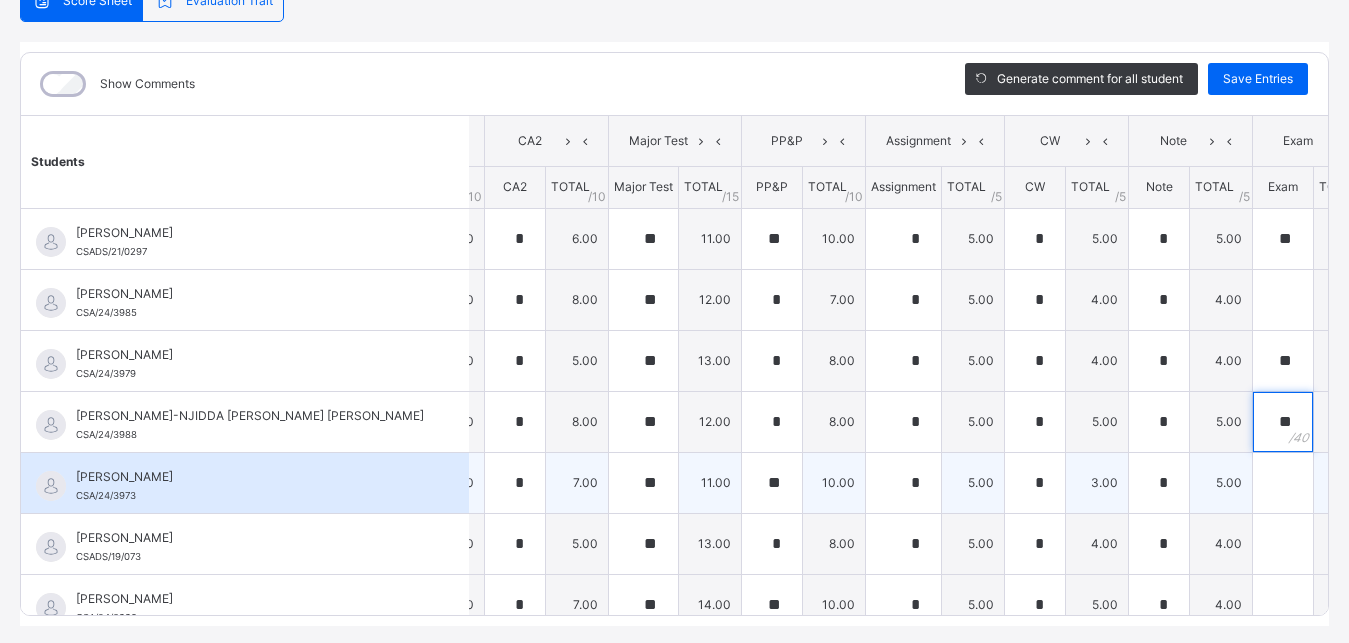 type on "**" 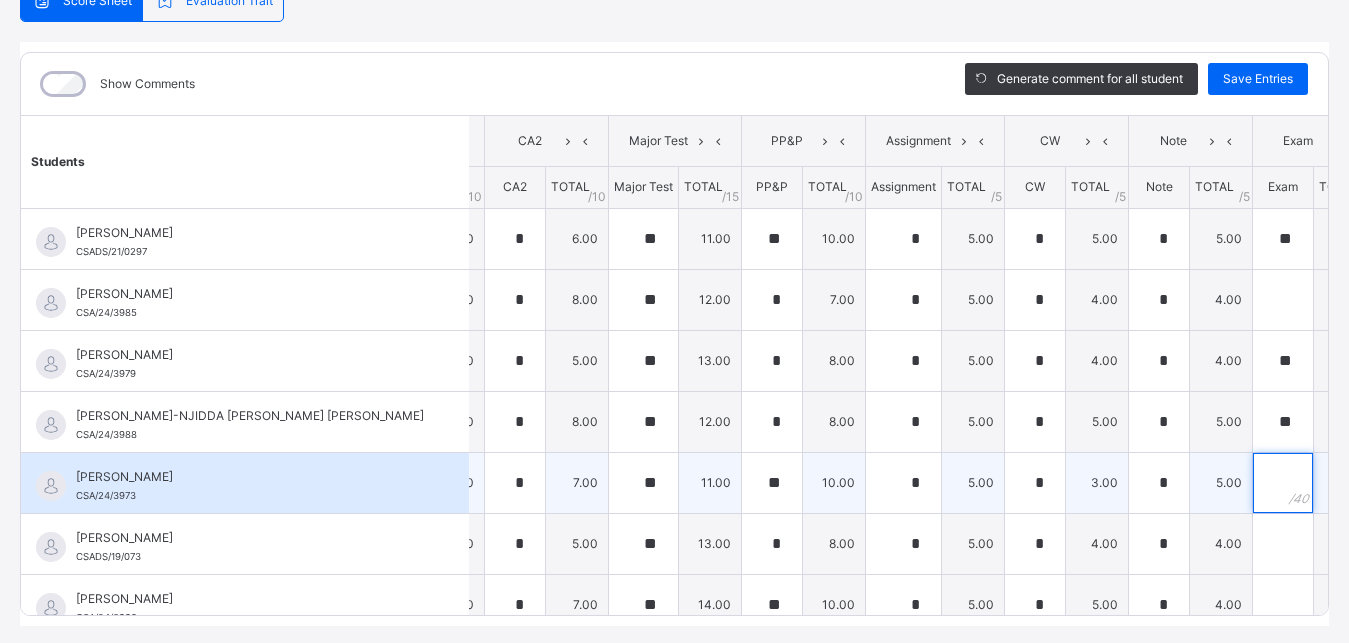 click at bounding box center [1283, 483] 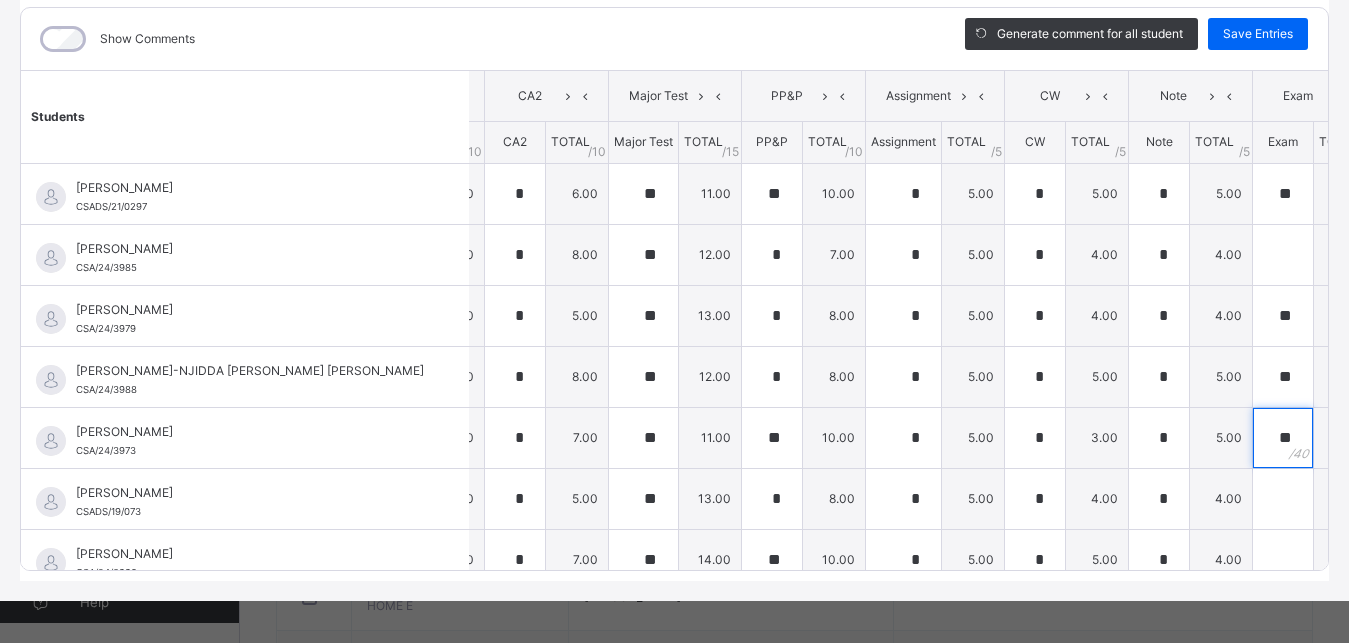 scroll, scrollTop: 285, scrollLeft: 0, axis: vertical 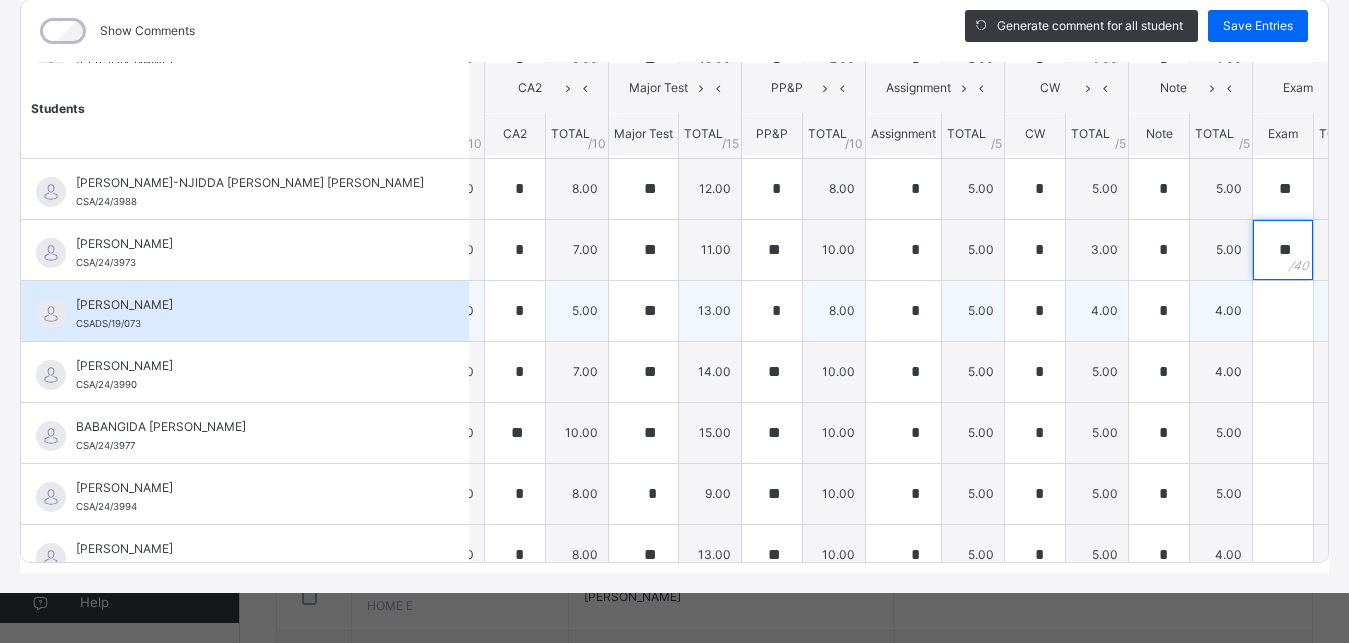 type on "**" 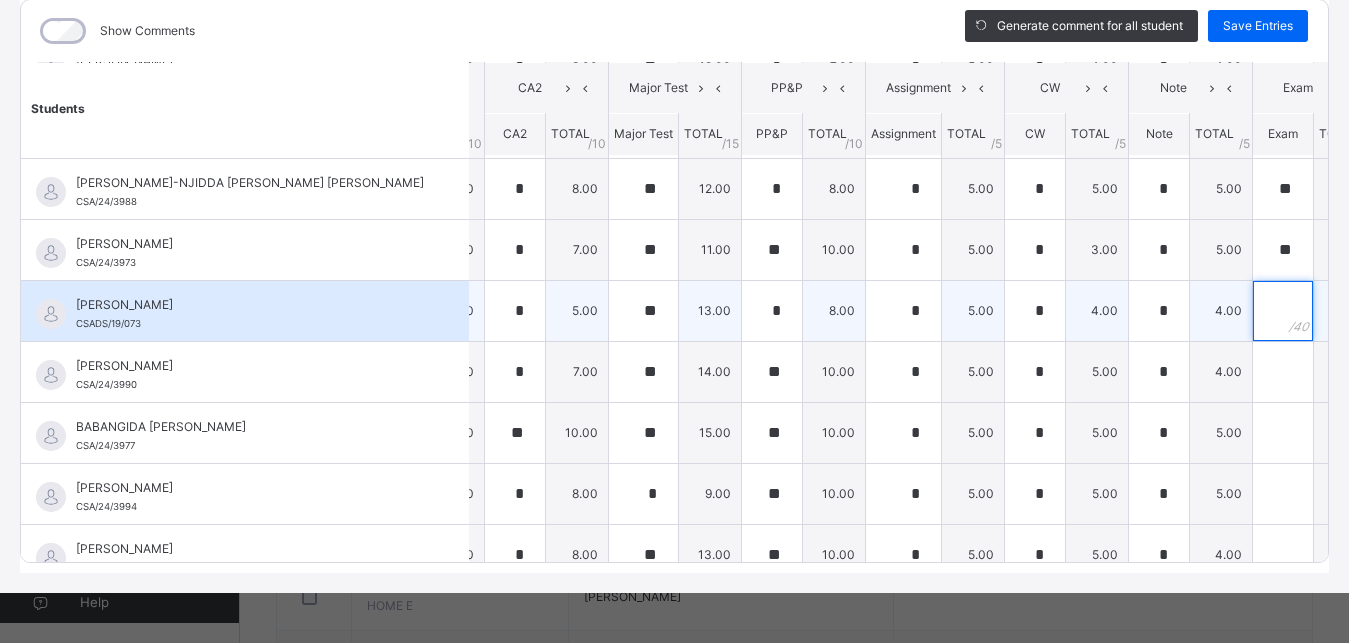click at bounding box center [1283, 311] 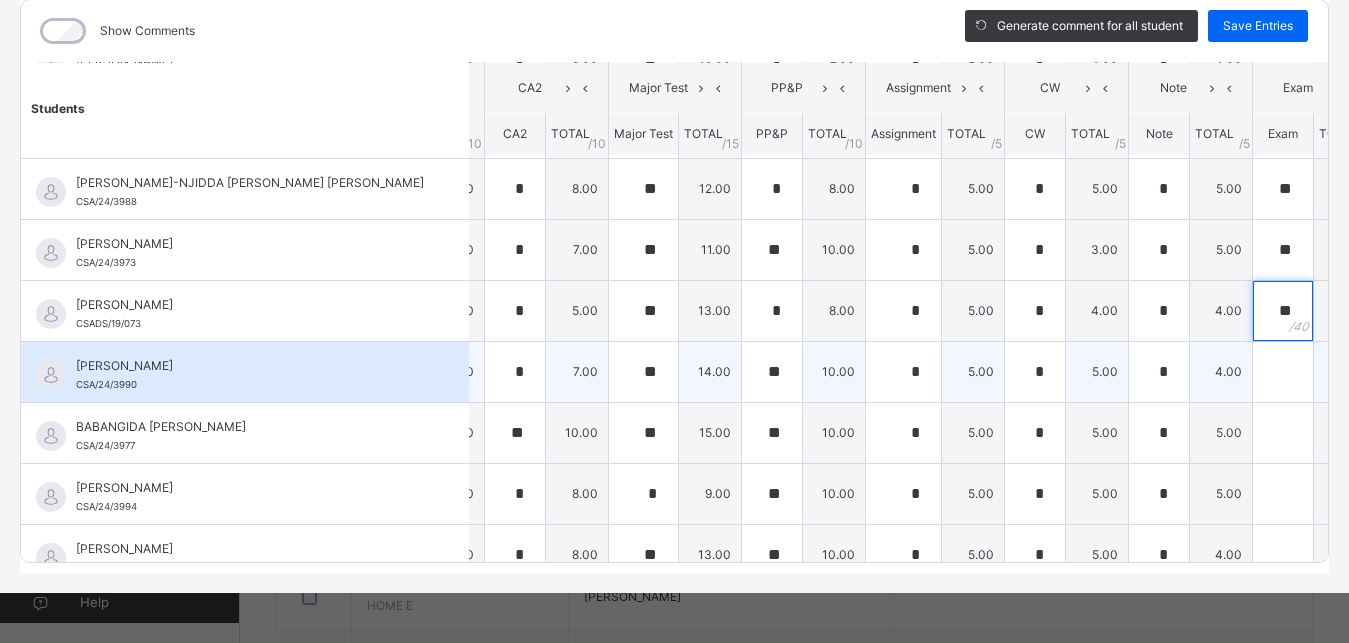 type on "**" 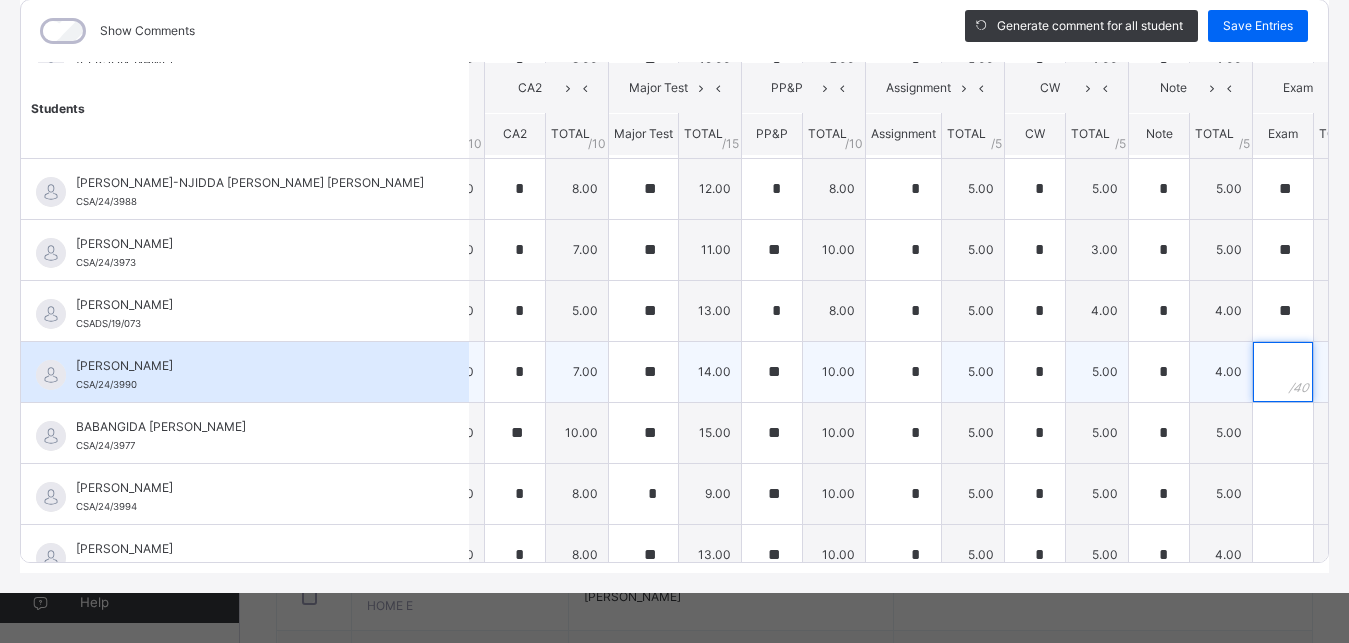 click at bounding box center (1283, 372) 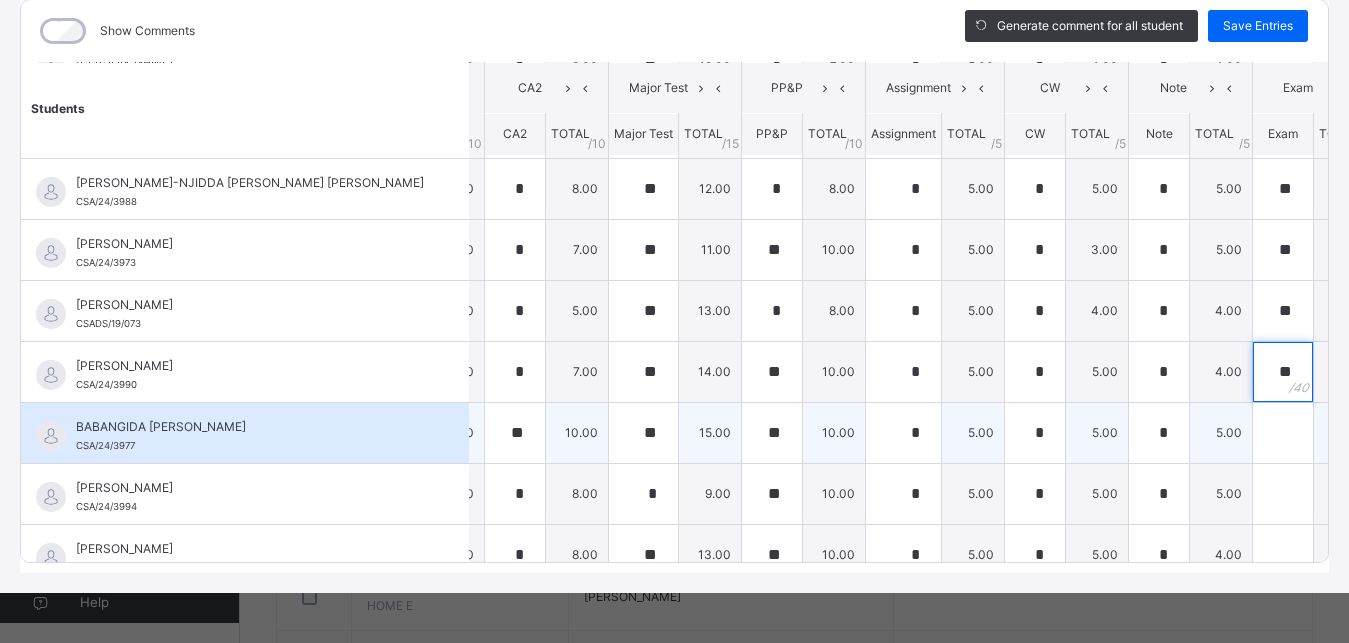 type on "**" 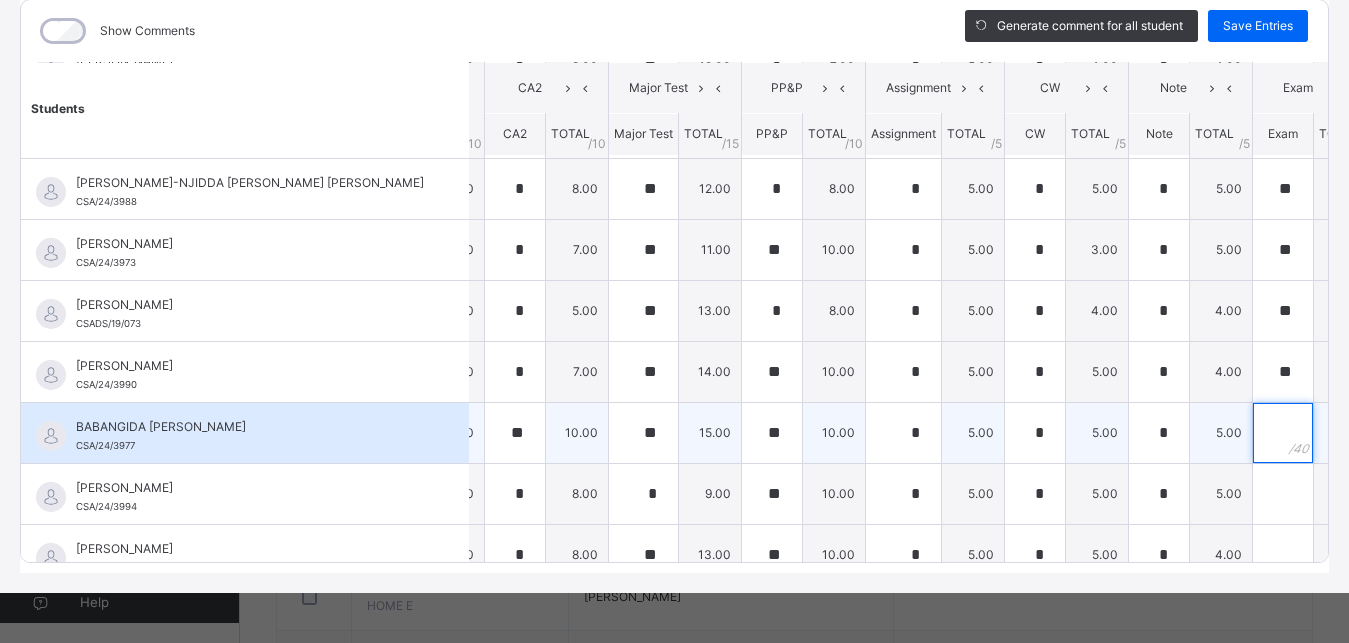 click at bounding box center (1283, 433) 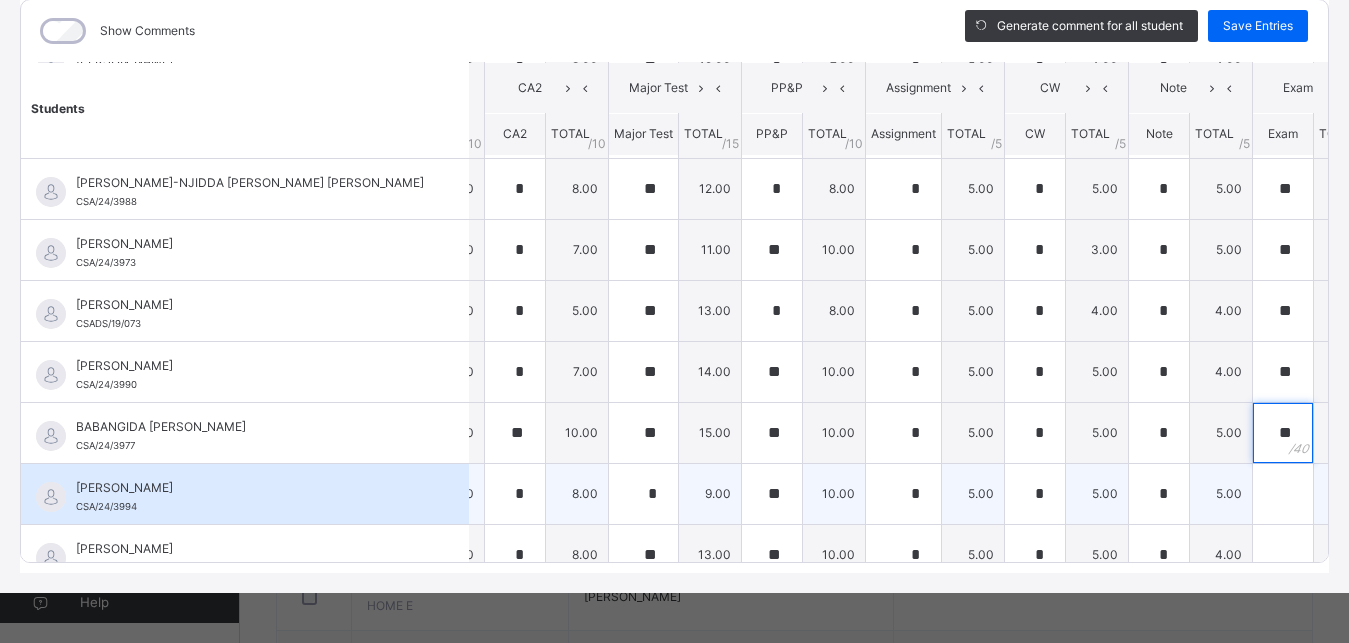 type on "**" 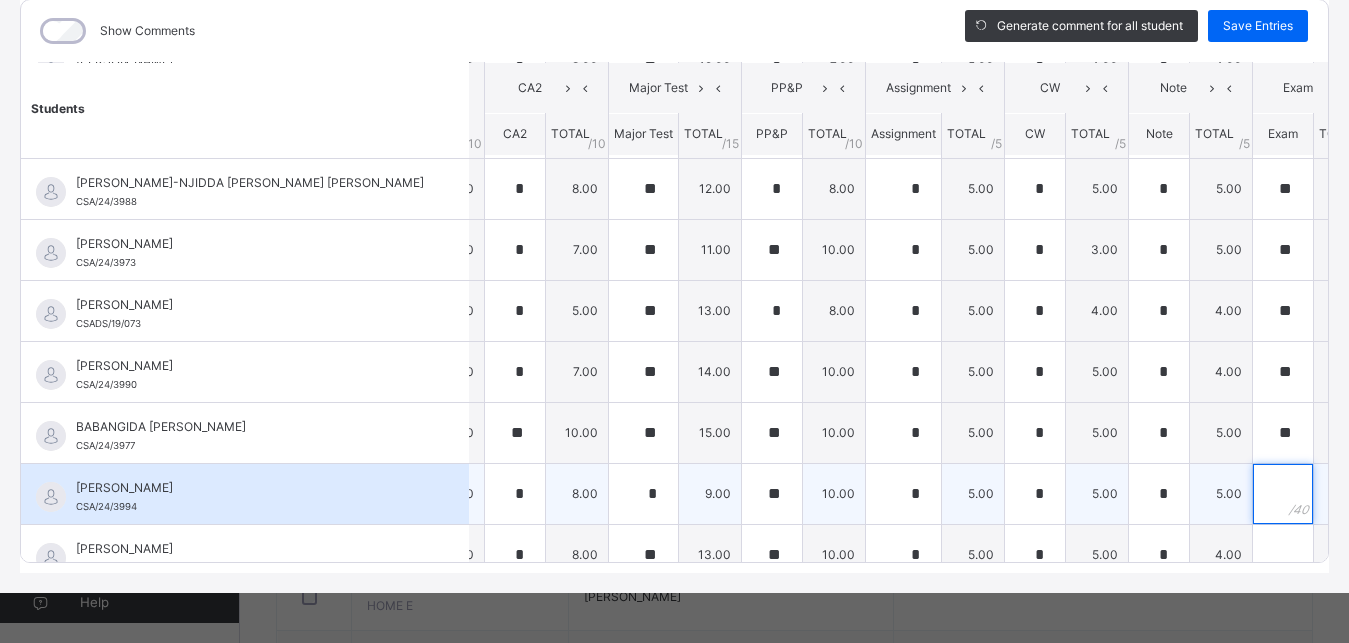 click at bounding box center [1283, 494] 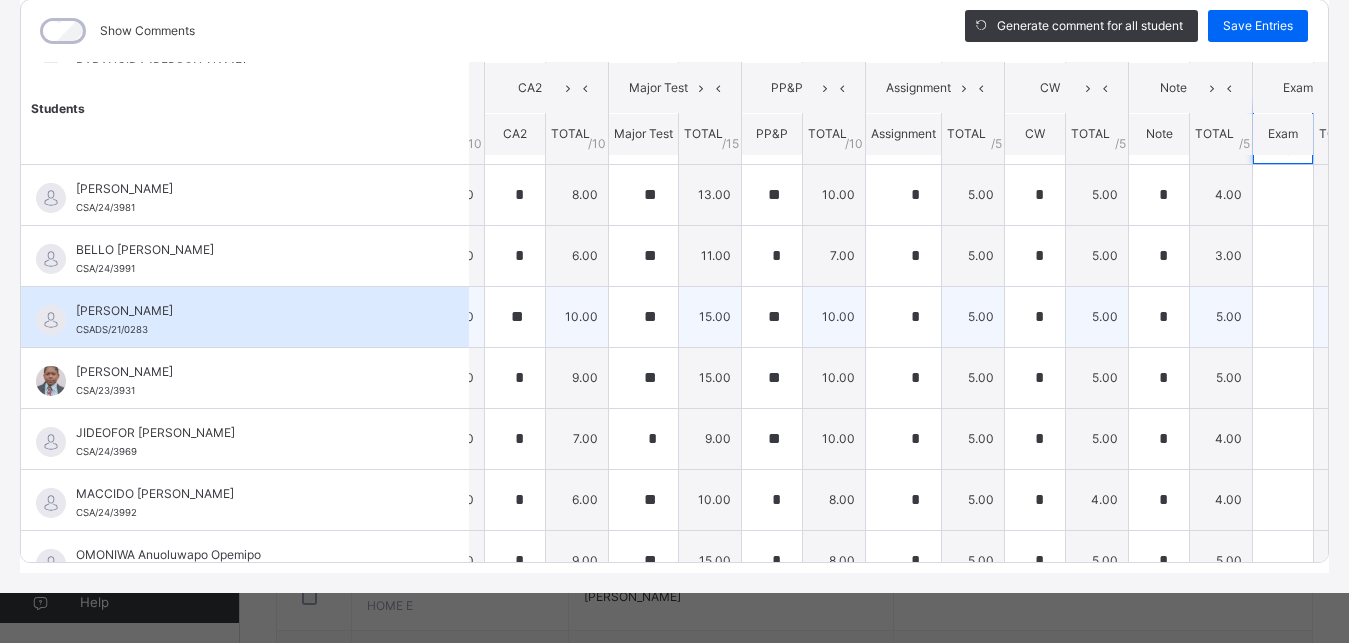 scroll, scrollTop: 450, scrollLeft: 109, axis: both 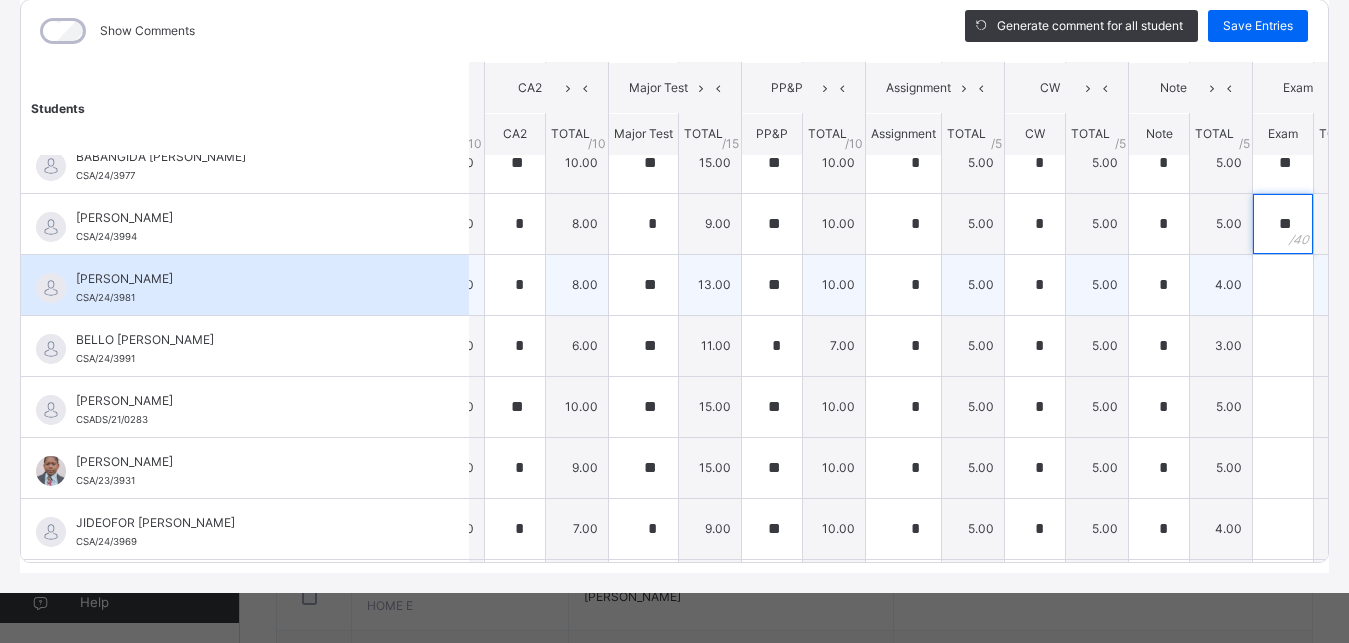 type on "**" 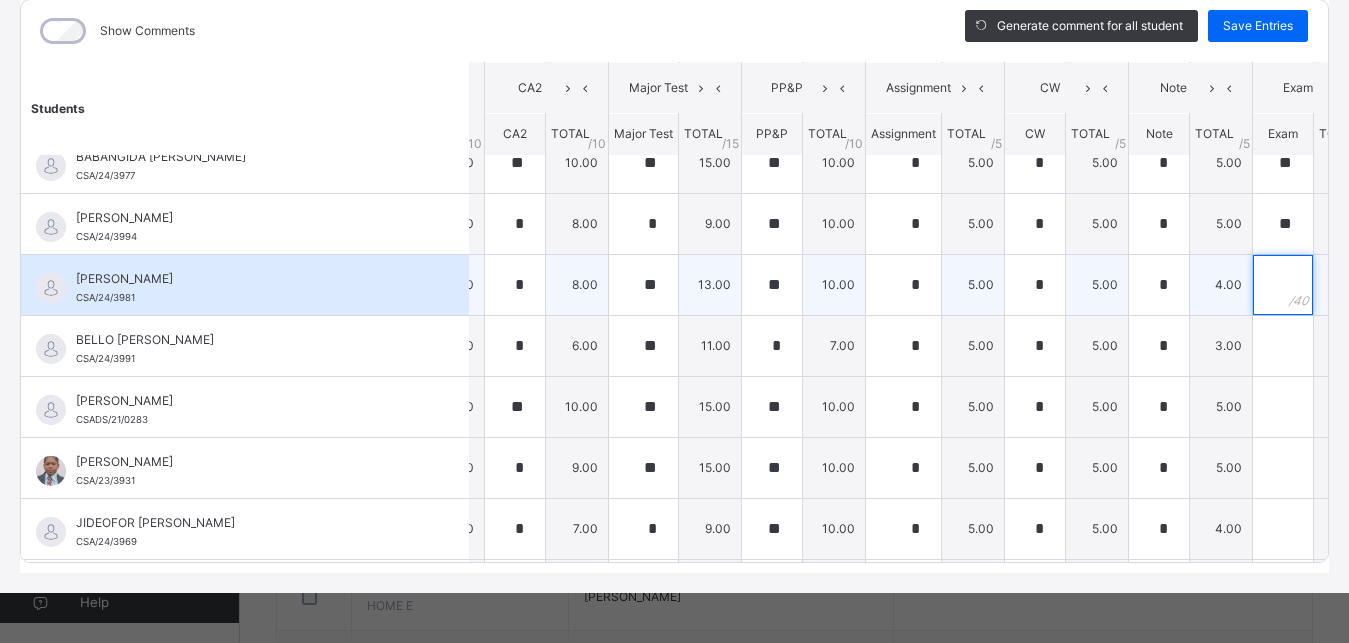 click at bounding box center [1283, 285] 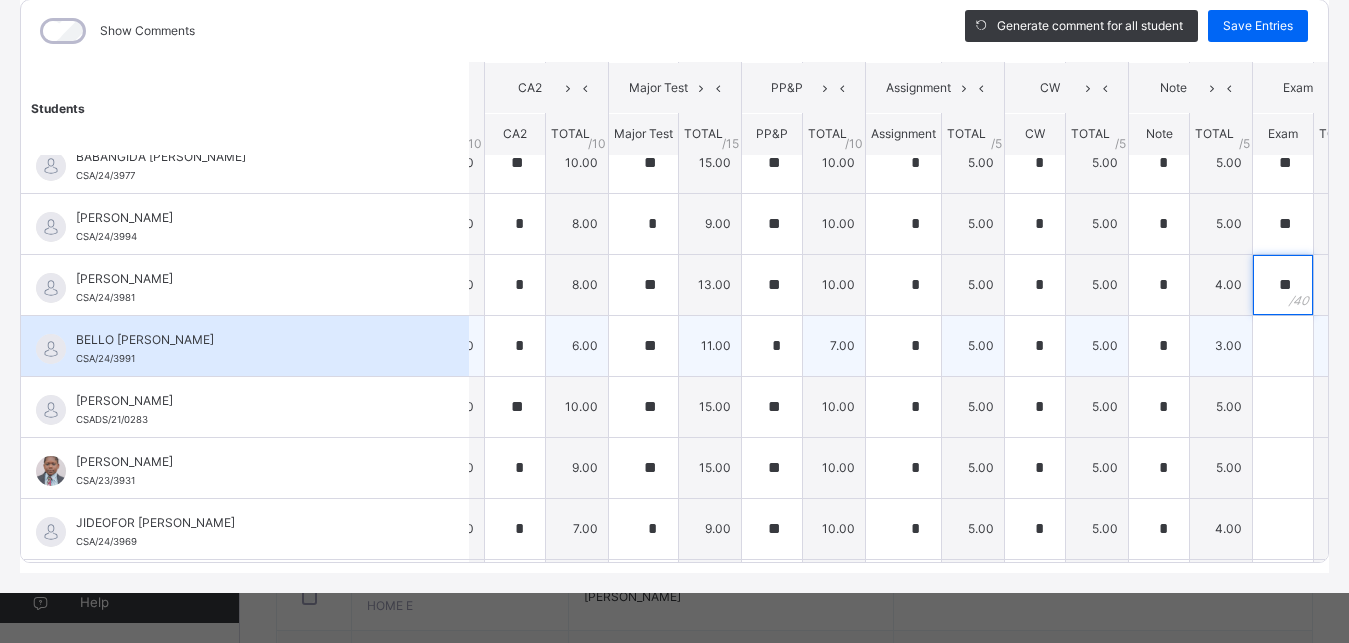 type on "**" 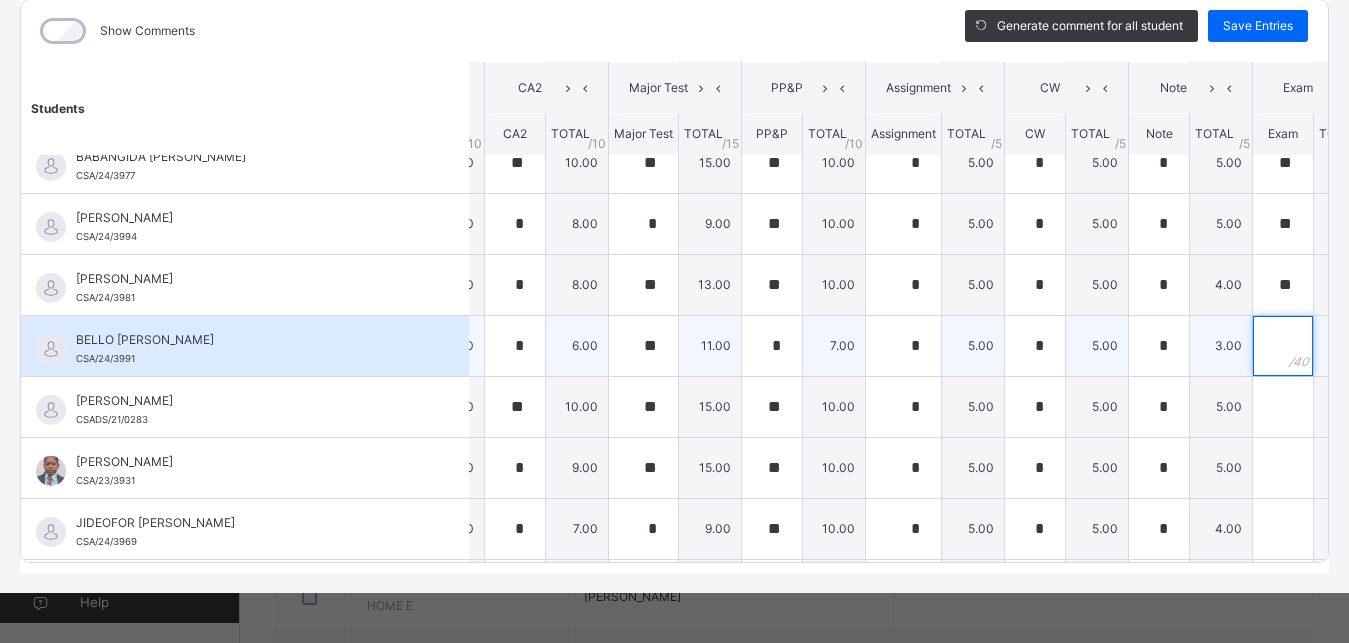 click at bounding box center [1283, 346] 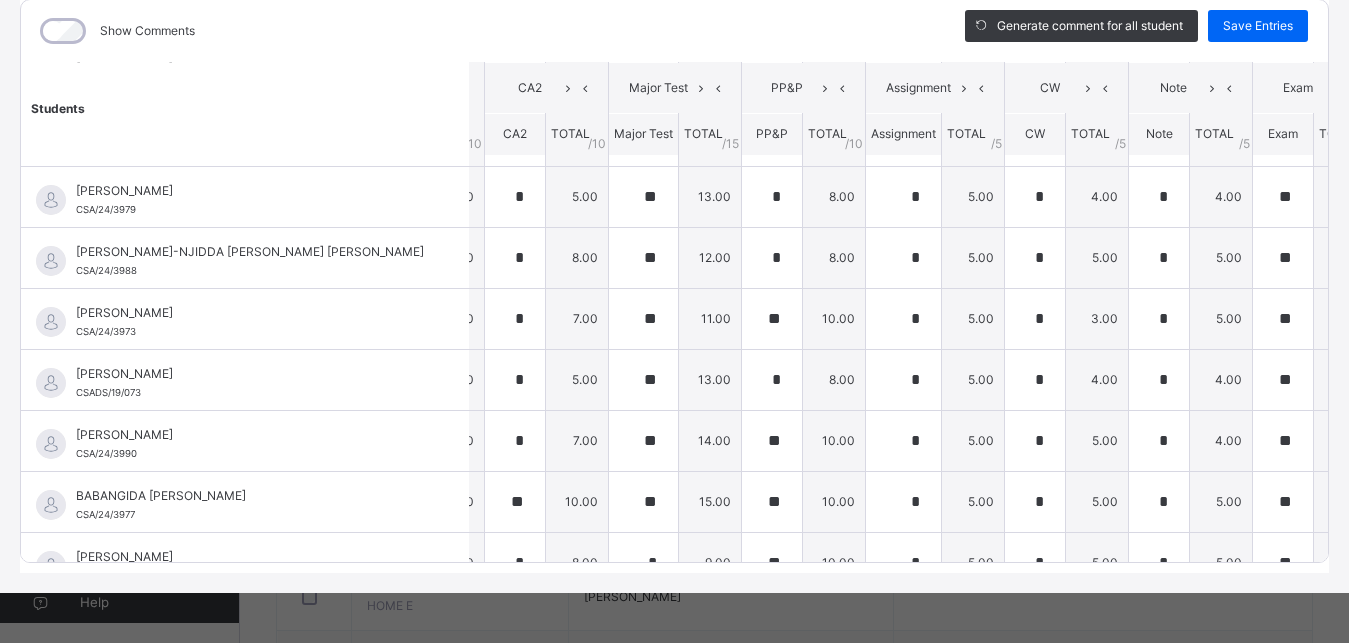 scroll, scrollTop: 0, scrollLeft: 109, axis: horizontal 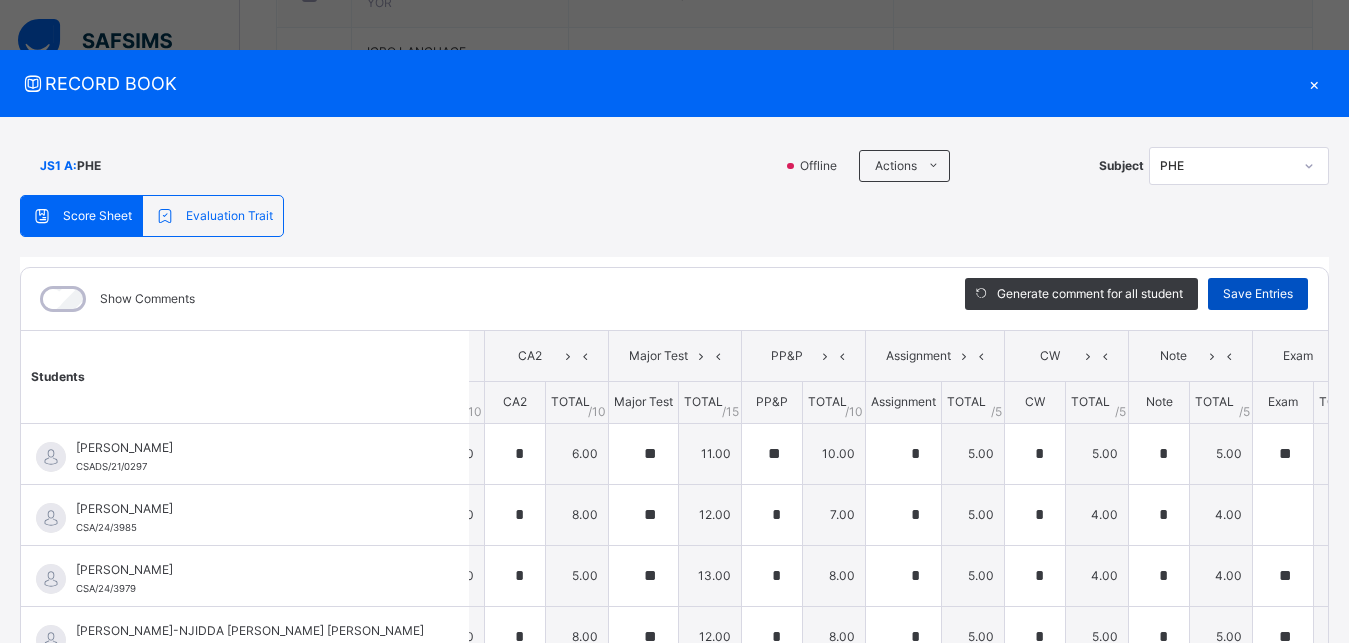 type on "**" 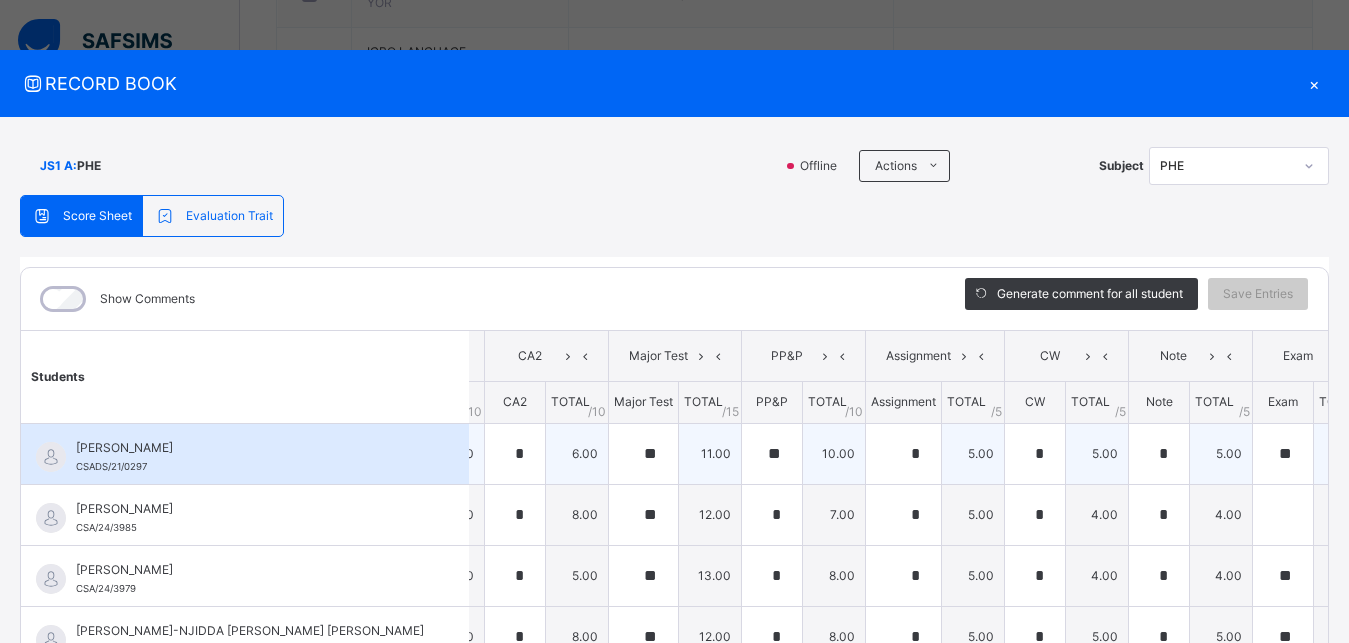 click on "29.00" at bounding box center (1345, 453) 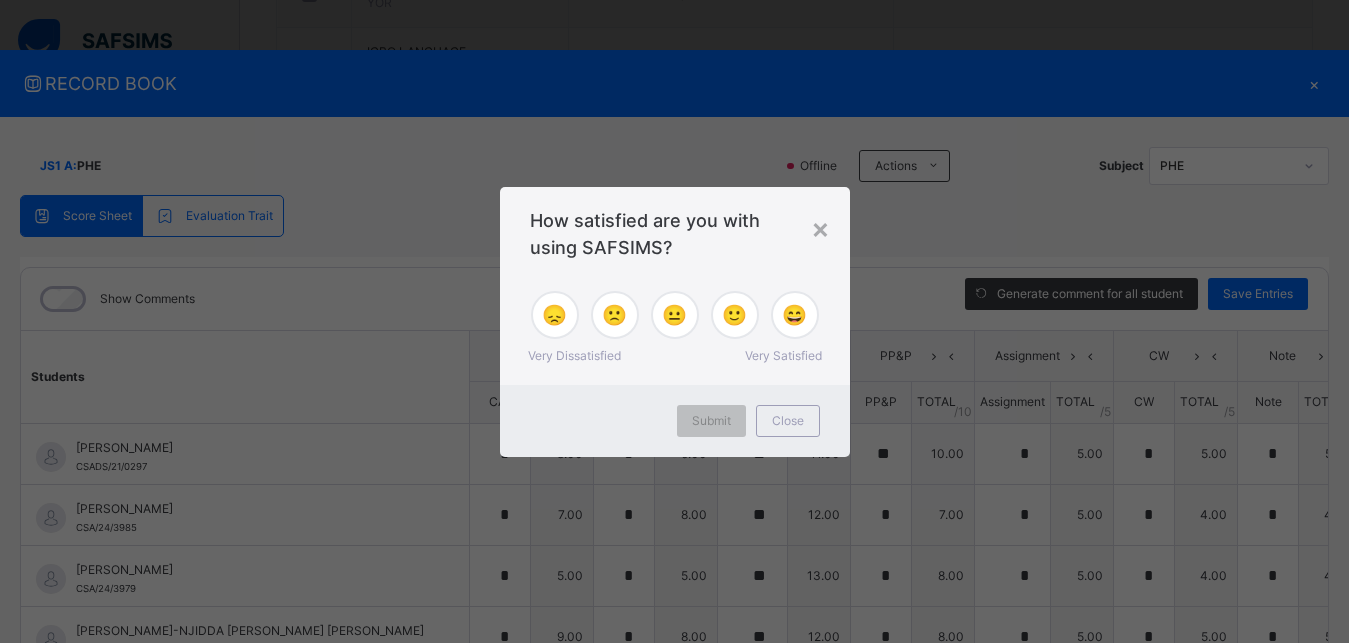 type on "*" 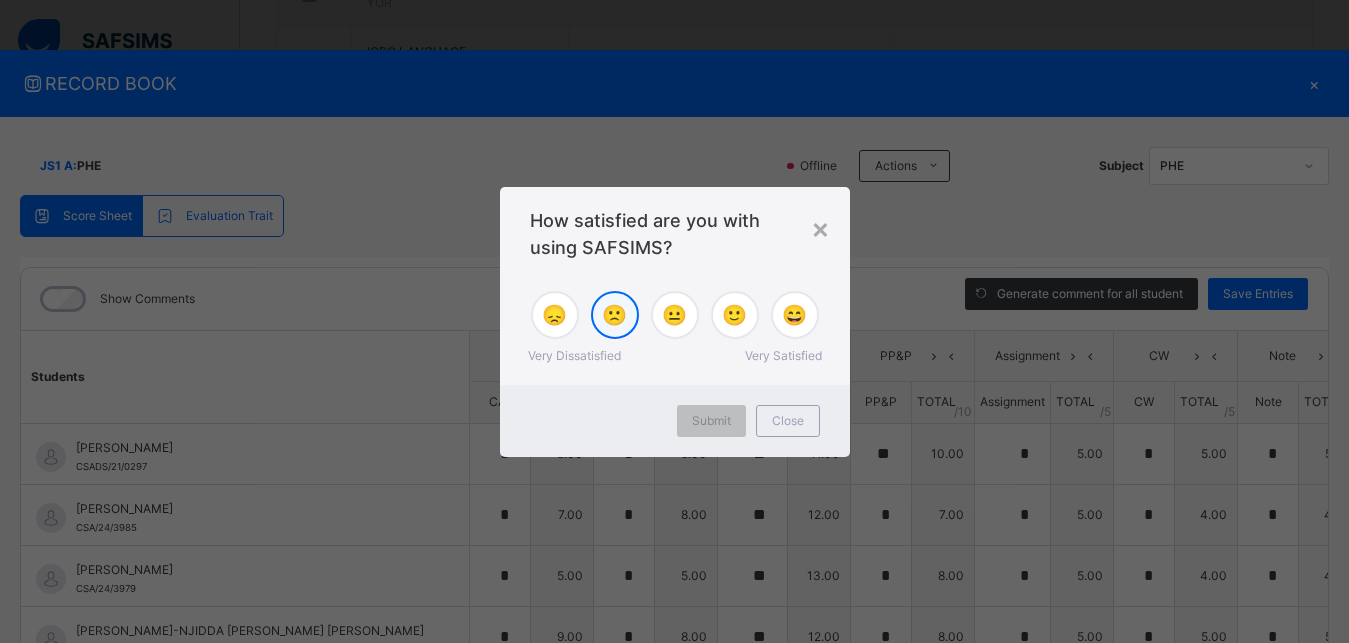 click on "🙁" at bounding box center [614, 315] 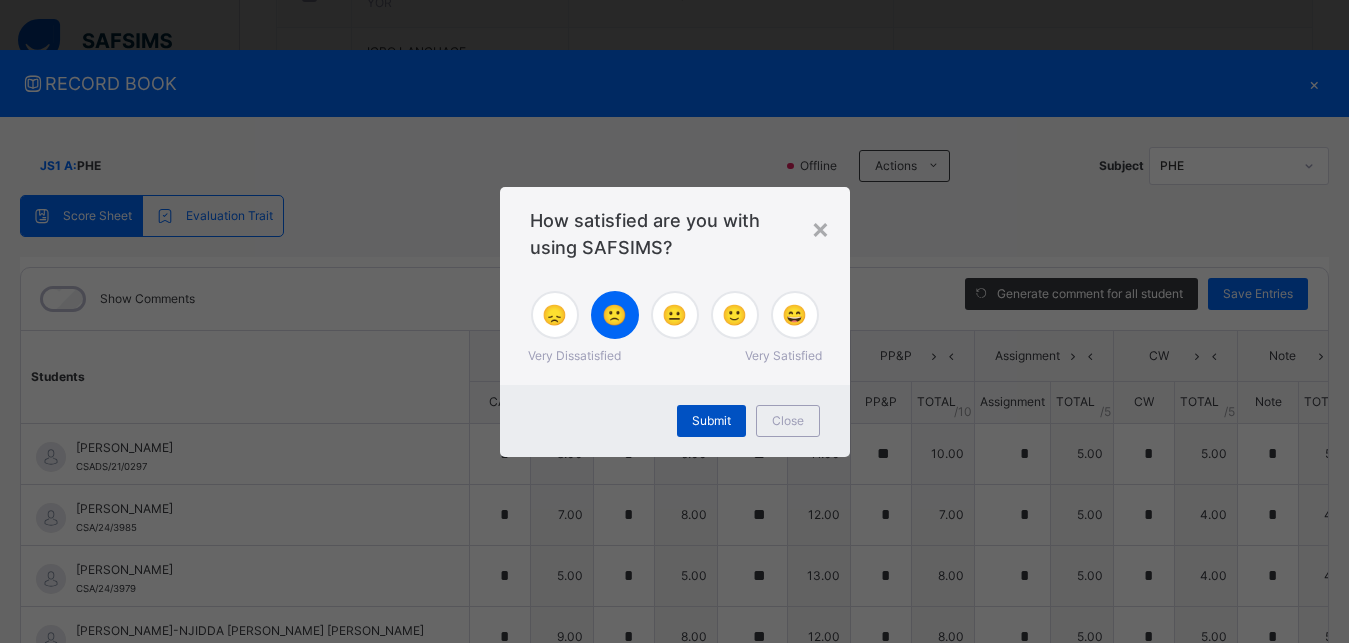 click on "Submit" at bounding box center (711, 421) 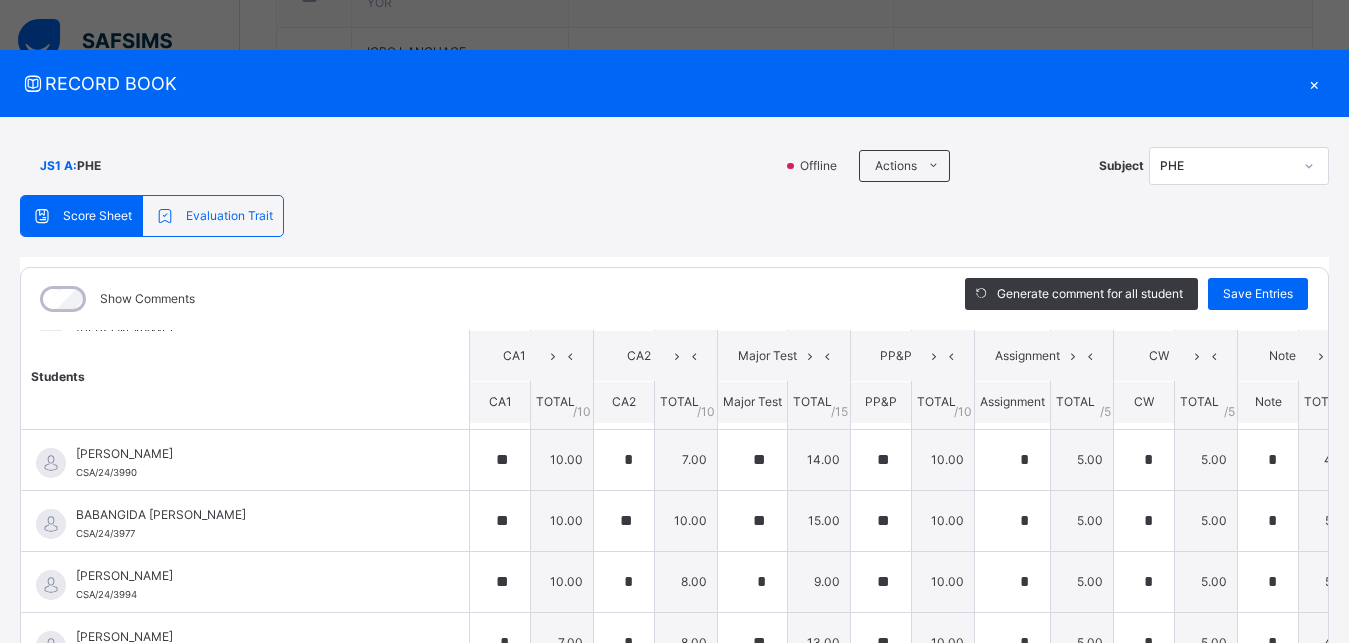scroll, scrollTop: 0, scrollLeft: 0, axis: both 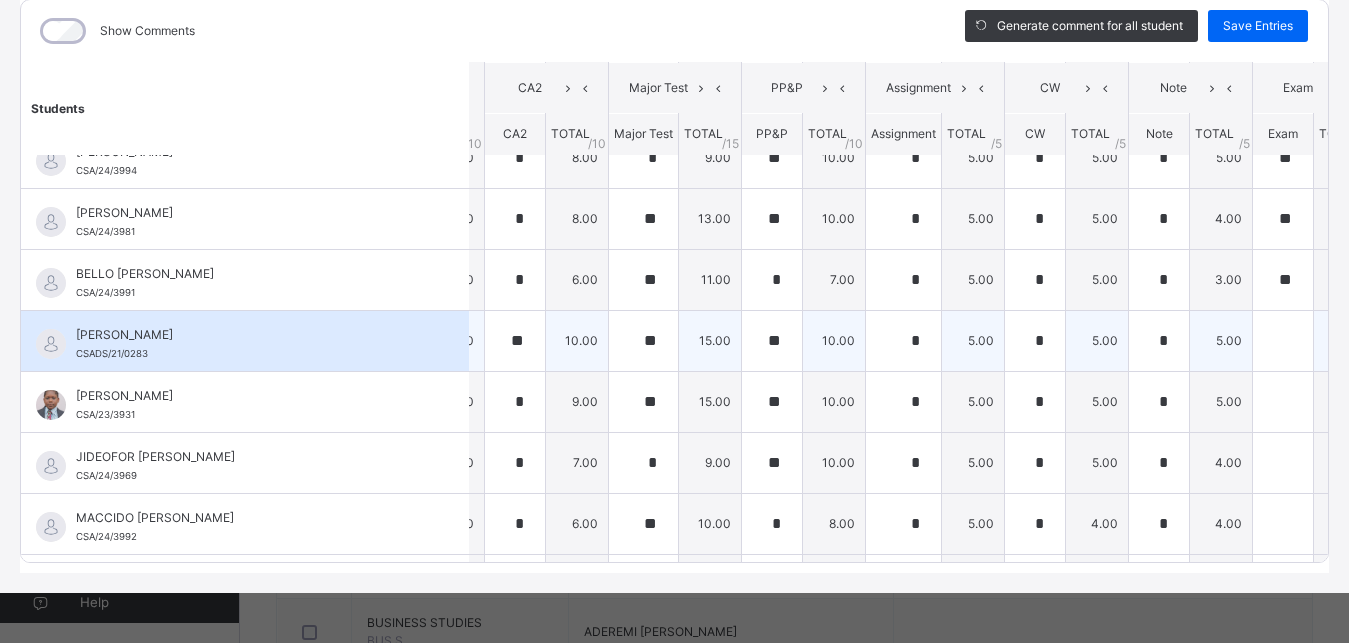 click on "0.00" at bounding box center (1345, 340) 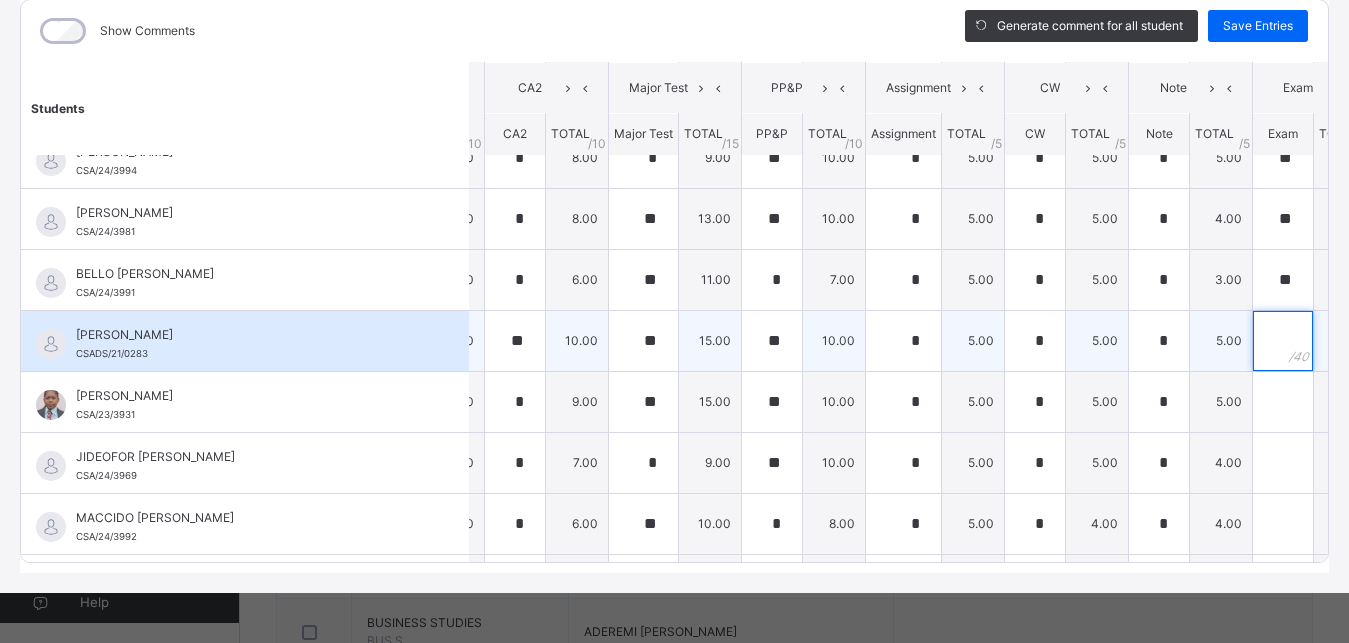 click at bounding box center (1283, 341) 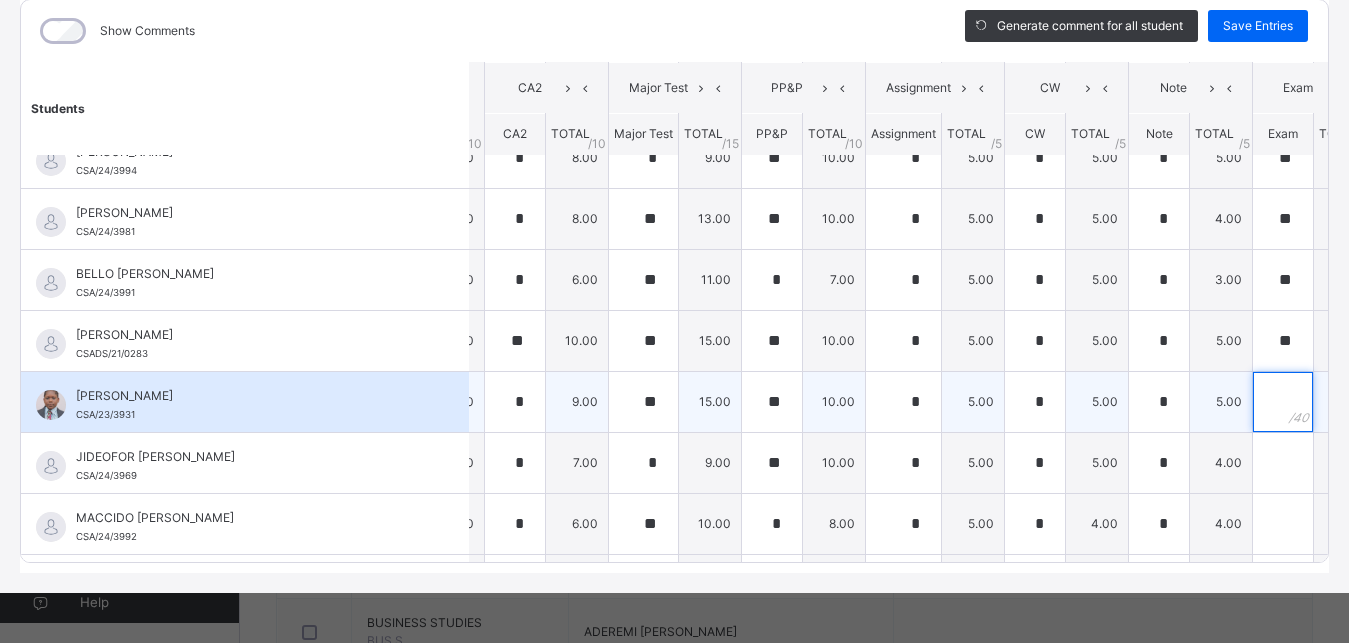 click at bounding box center (1283, 402) 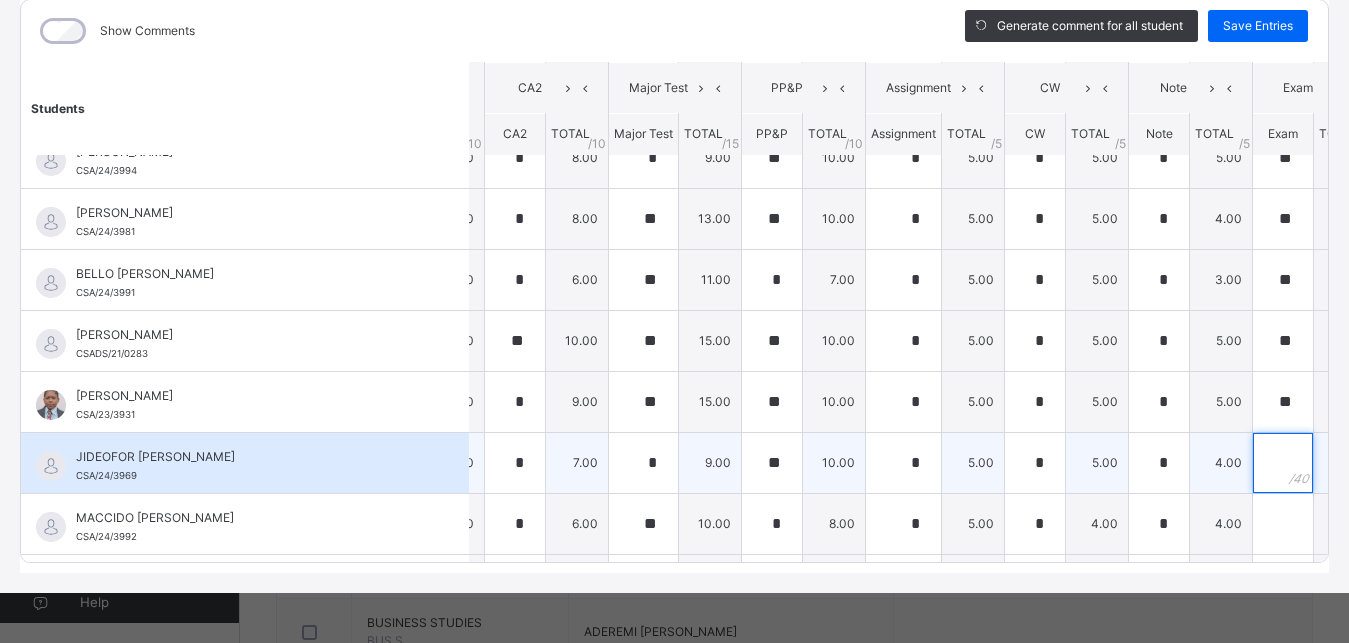 click at bounding box center [1283, 463] 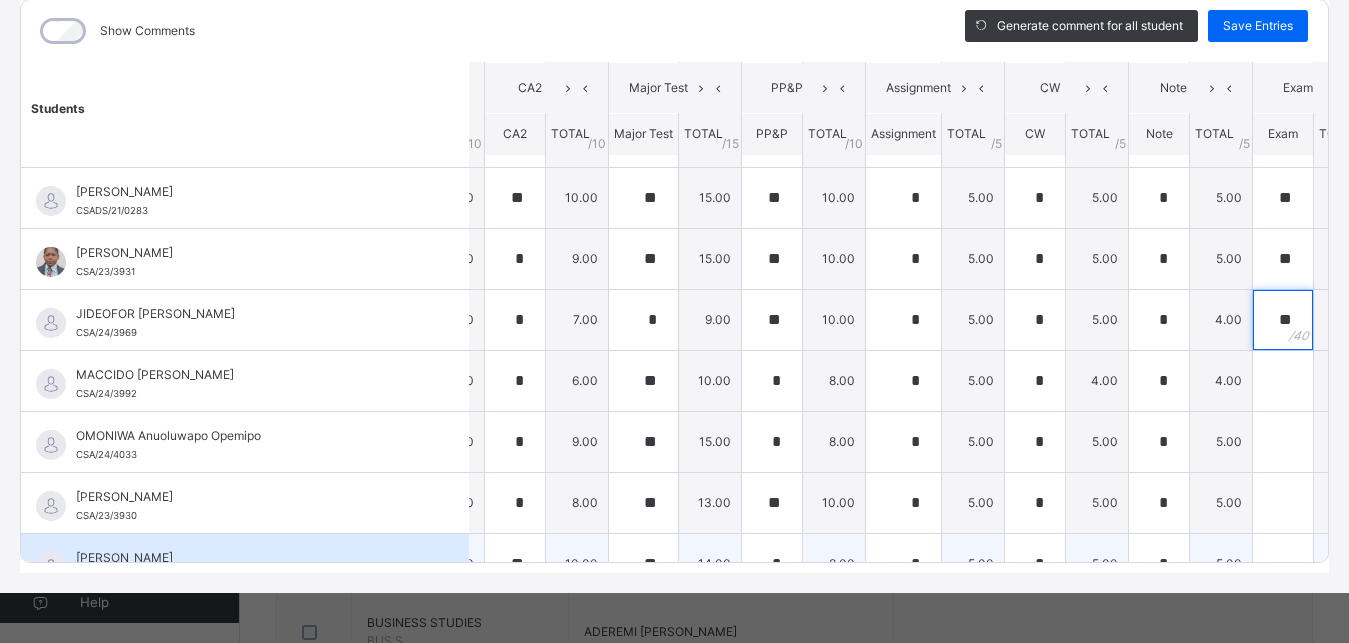 scroll, scrollTop: 651, scrollLeft: 109, axis: both 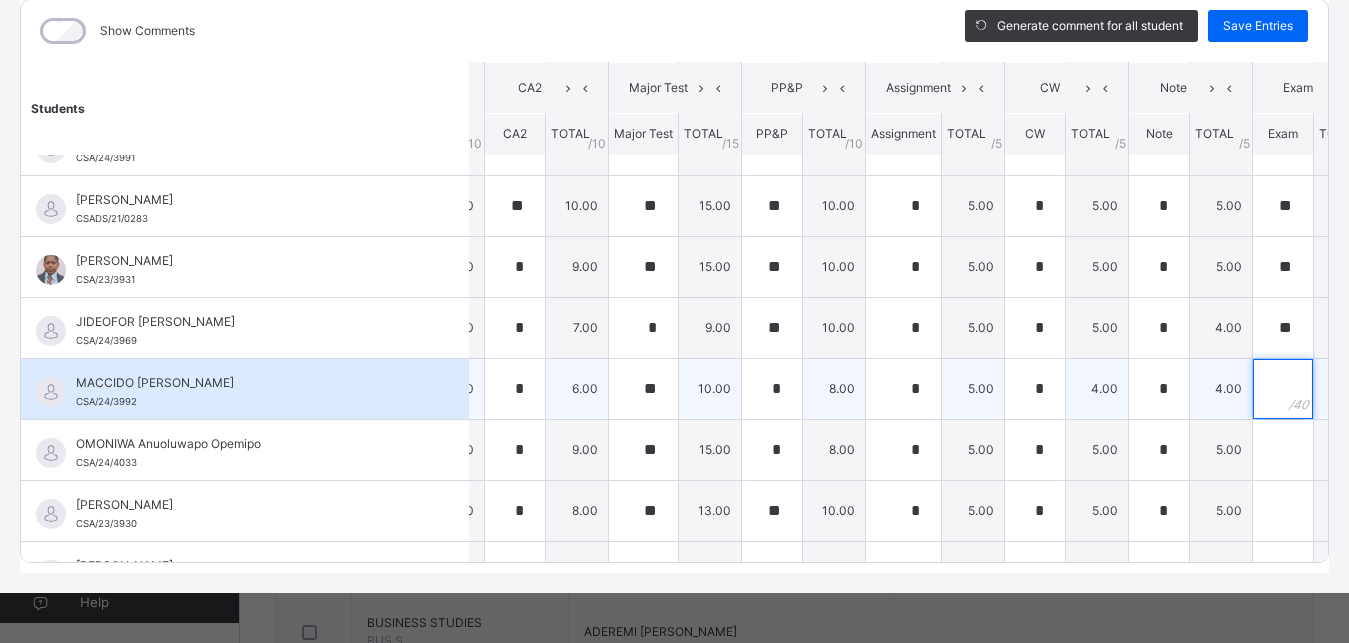 click at bounding box center (1283, 389) 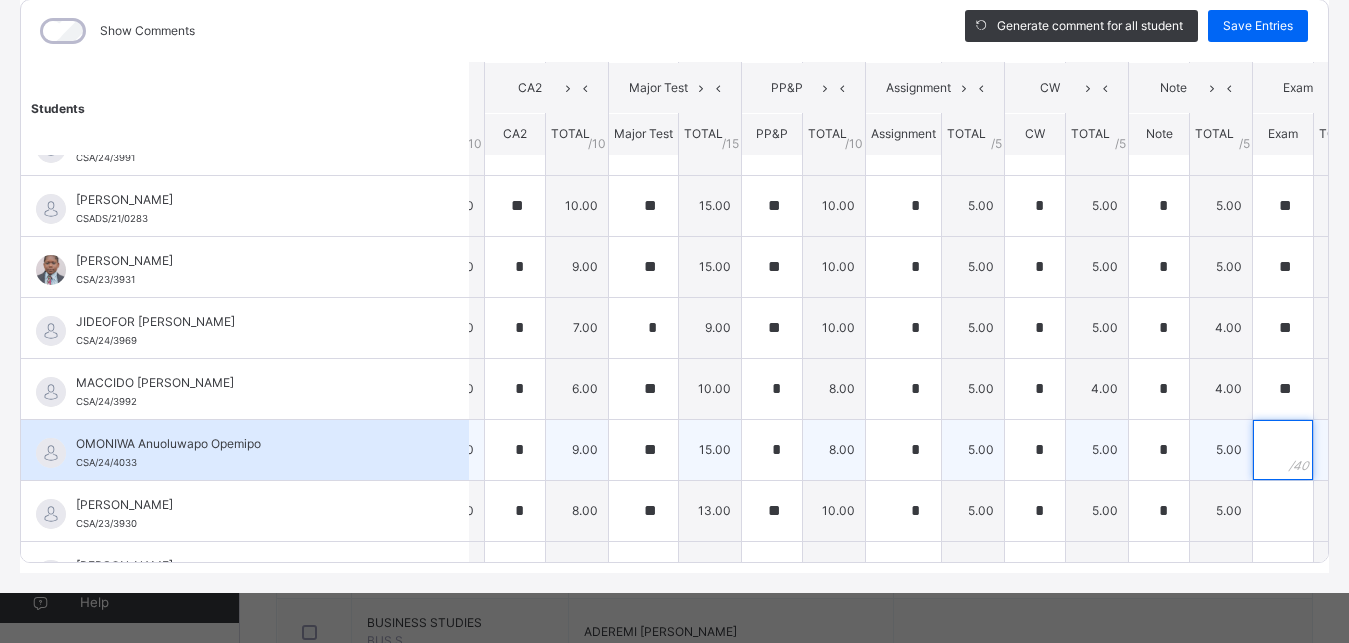 click at bounding box center [1283, 450] 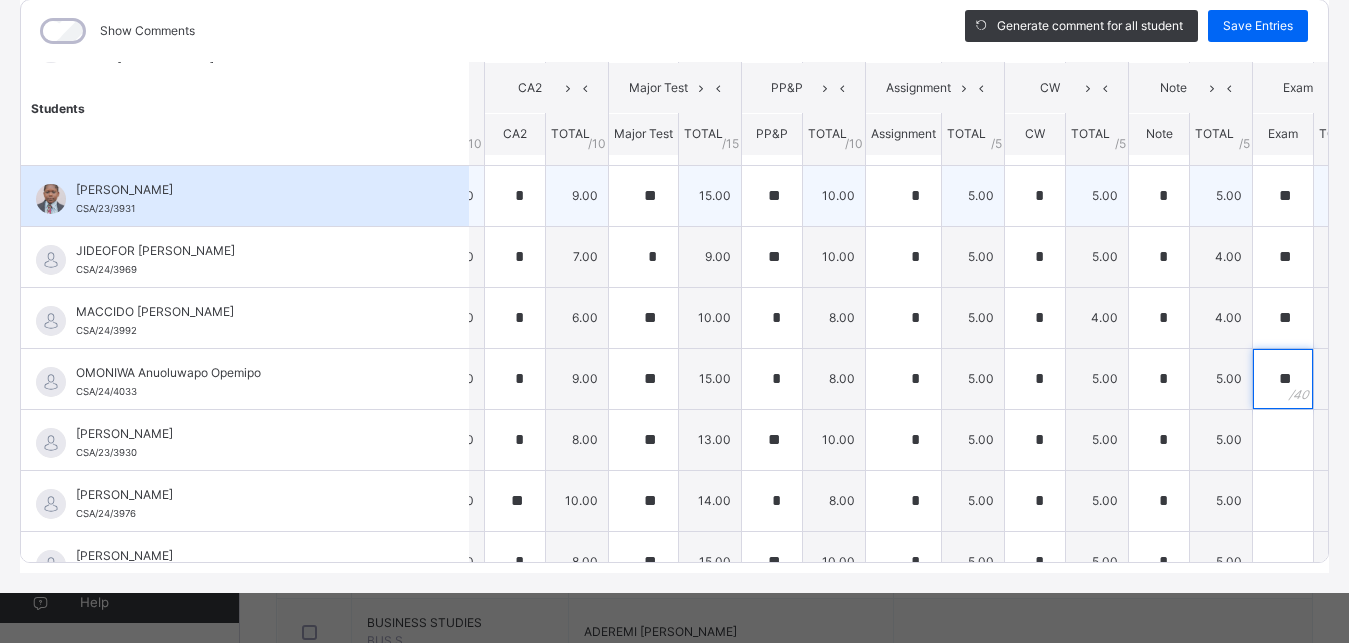 scroll, scrollTop: 831, scrollLeft: 109, axis: both 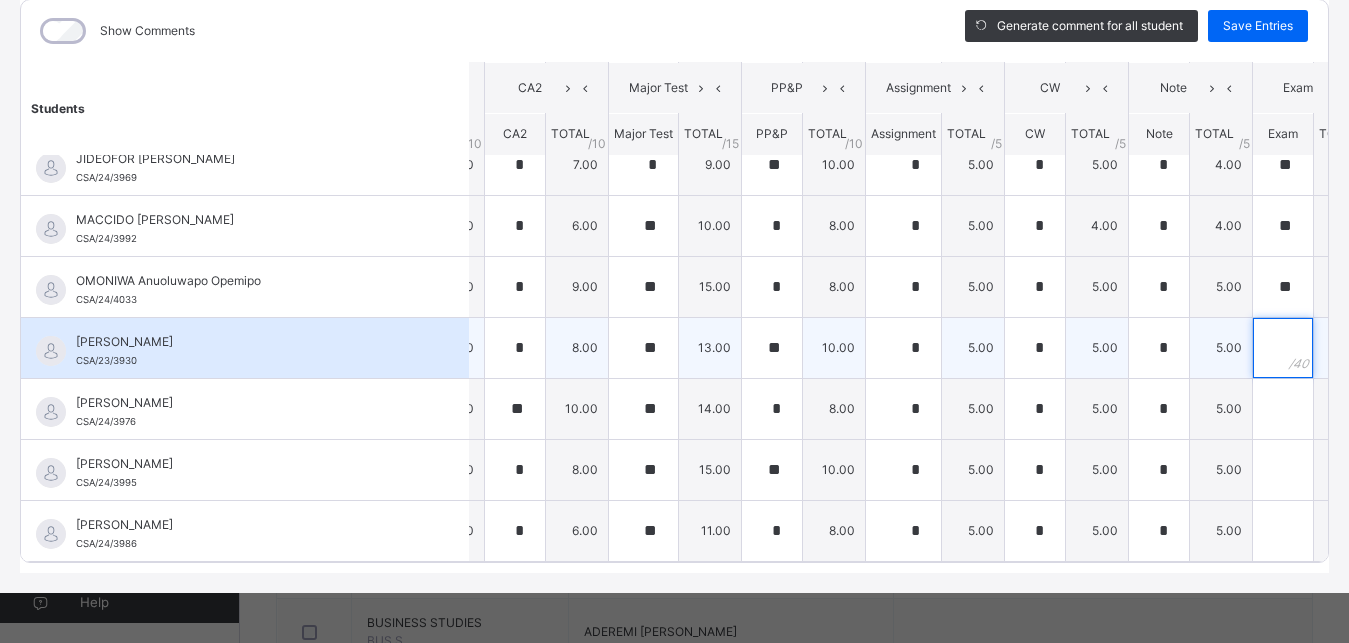 click at bounding box center [1283, 348] 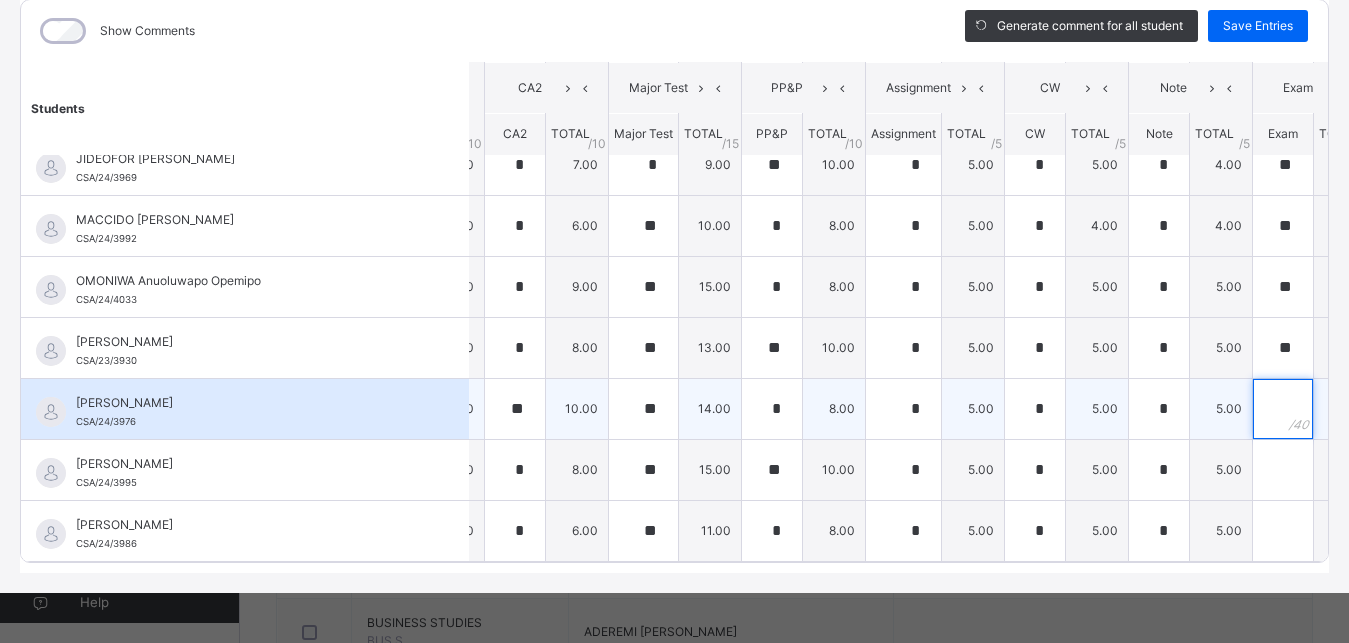 click at bounding box center (1283, 409) 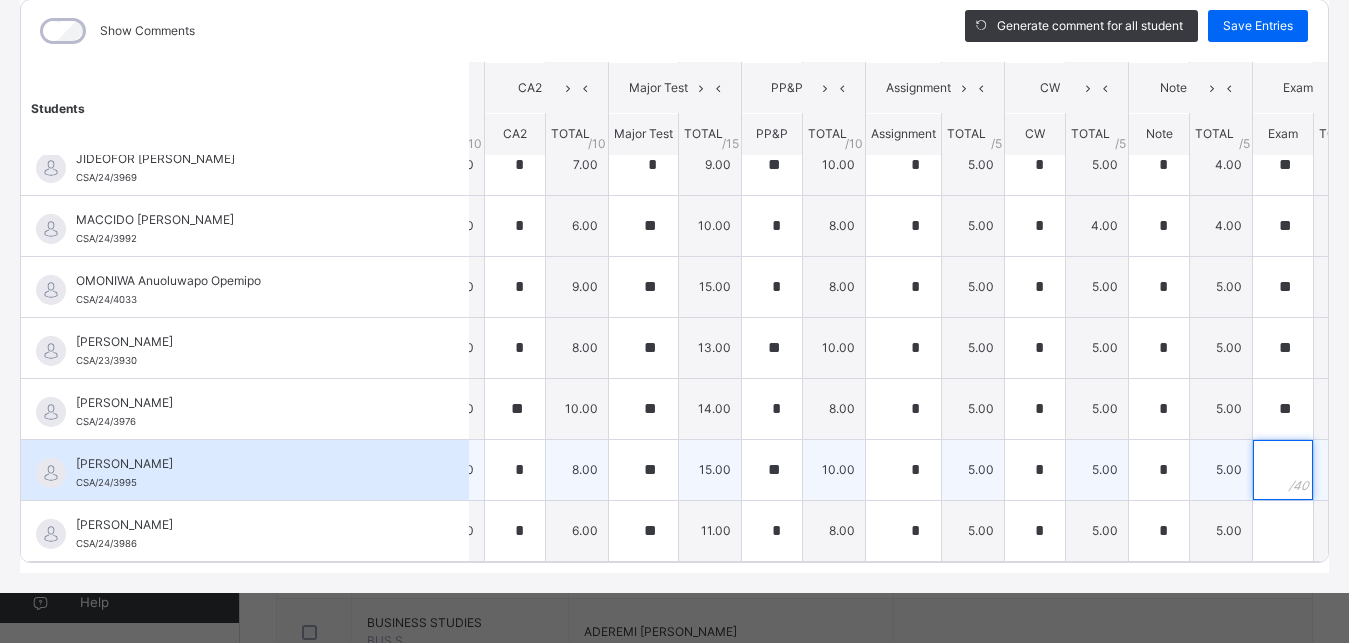 click at bounding box center [1283, 470] 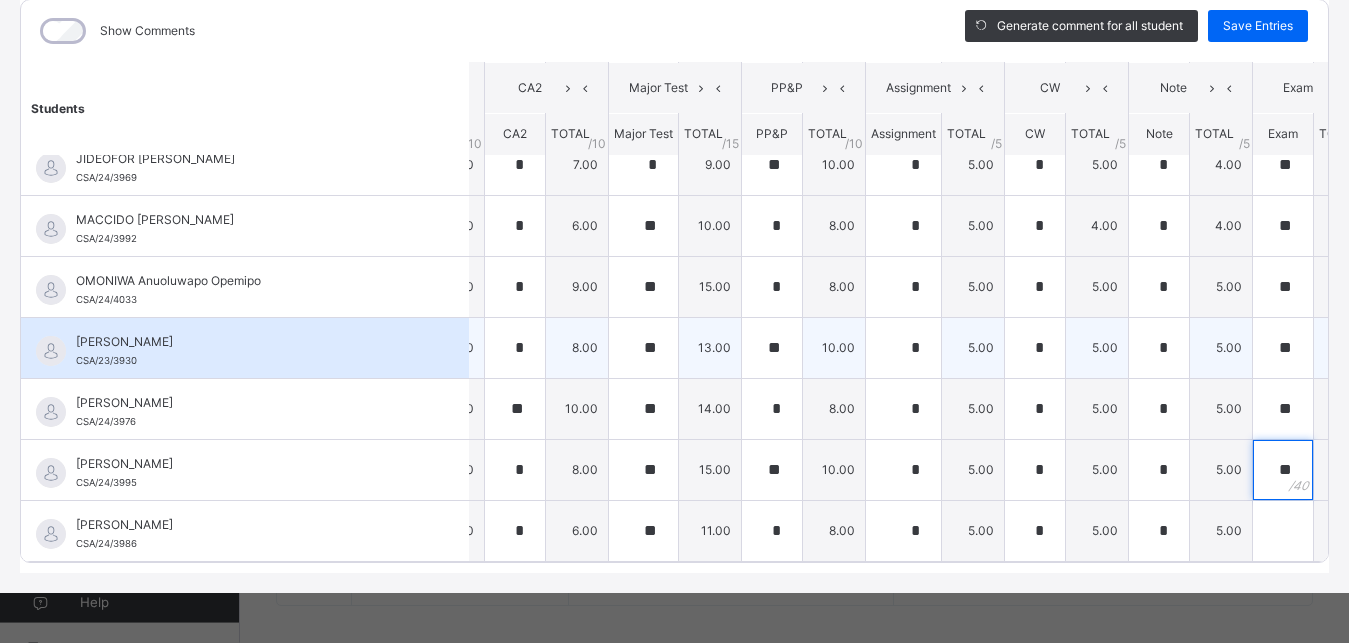 scroll, scrollTop: 1521, scrollLeft: 0, axis: vertical 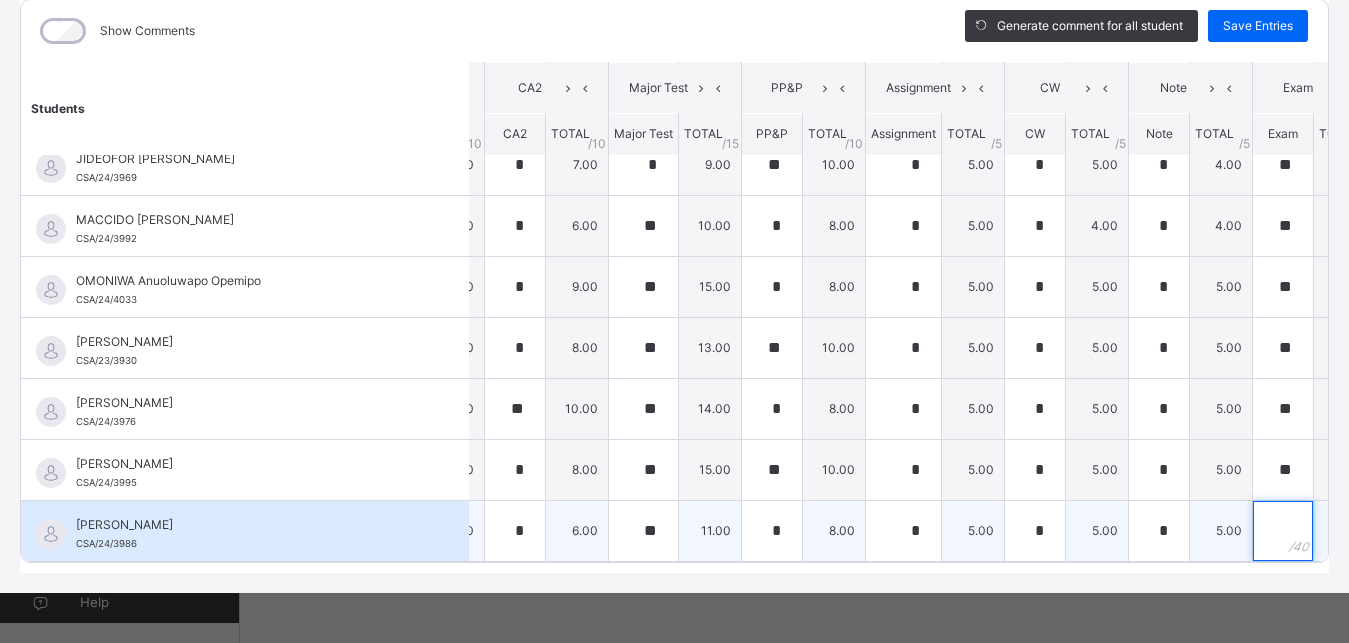 click at bounding box center (1283, 531) 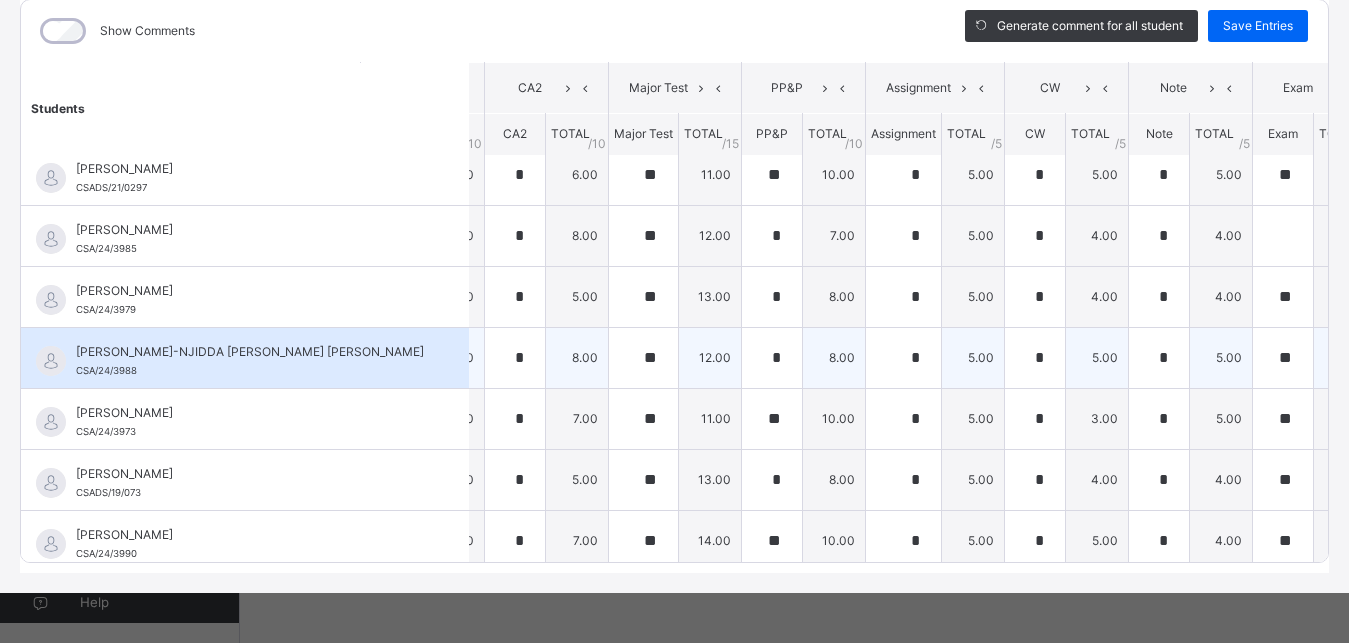 scroll, scrollTop: 0, scrollLeft: 109, axis: horizontal 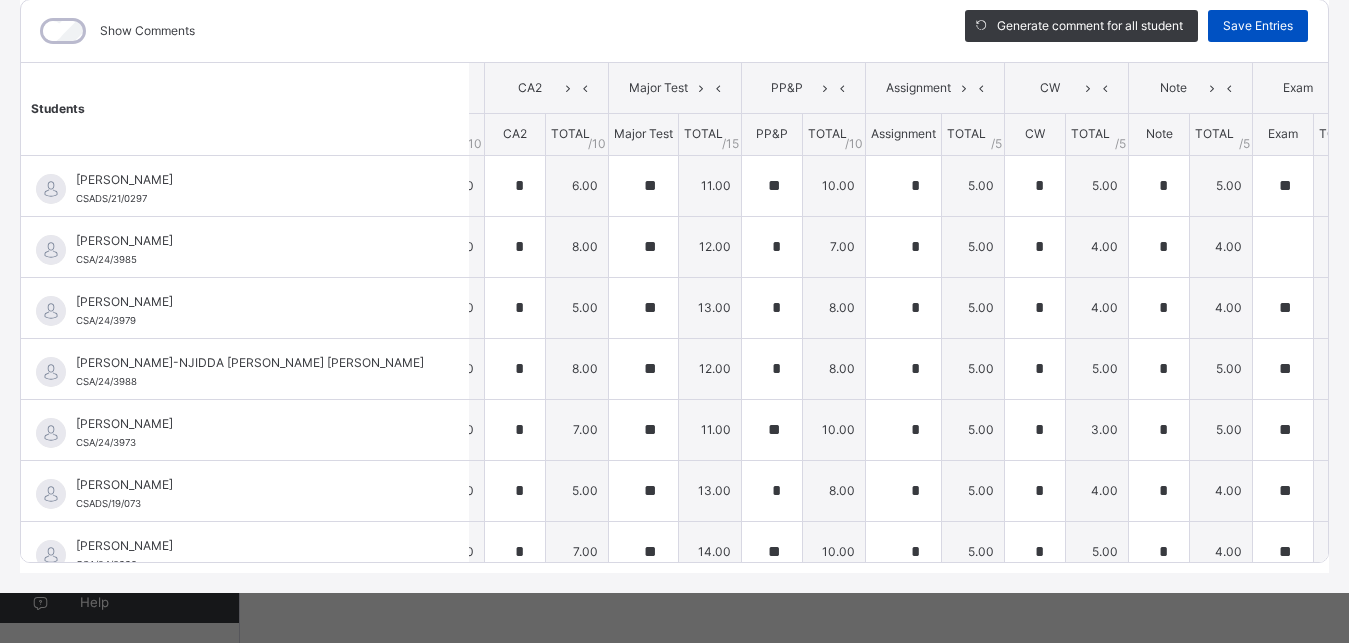 click on "Save Entries" at bounding box center (1258, 26) 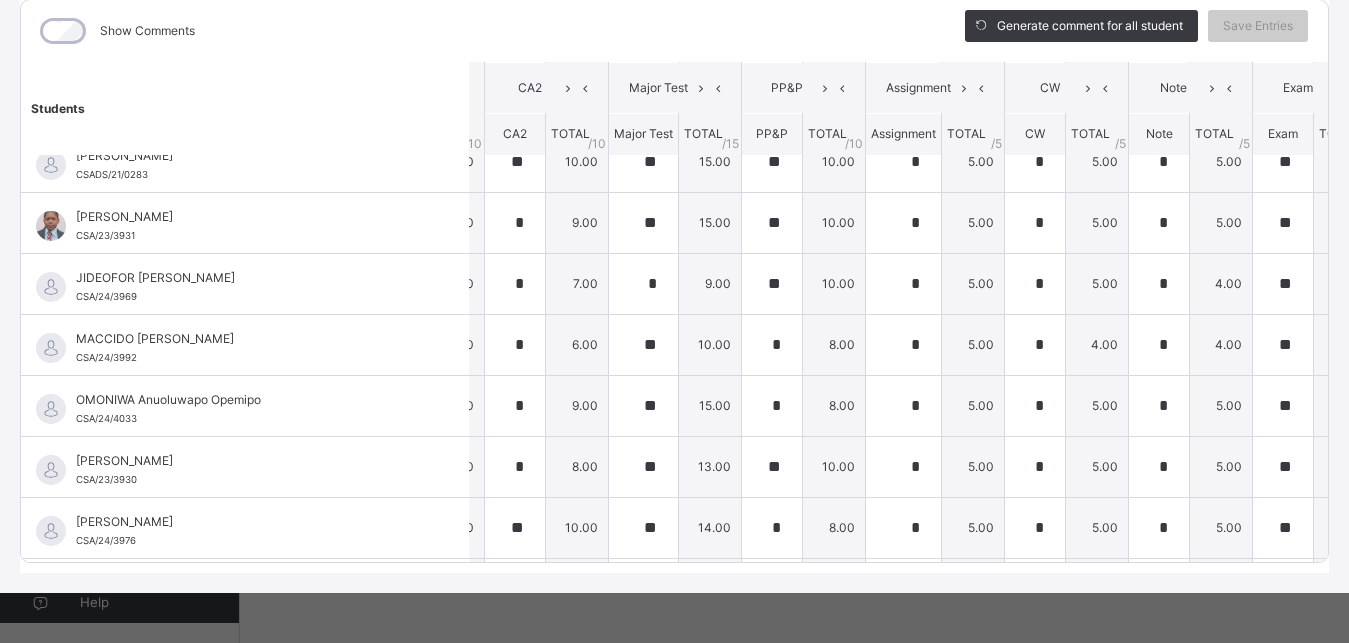 scroll, scrollTop: 831, scrollLeft: 109, axis: both 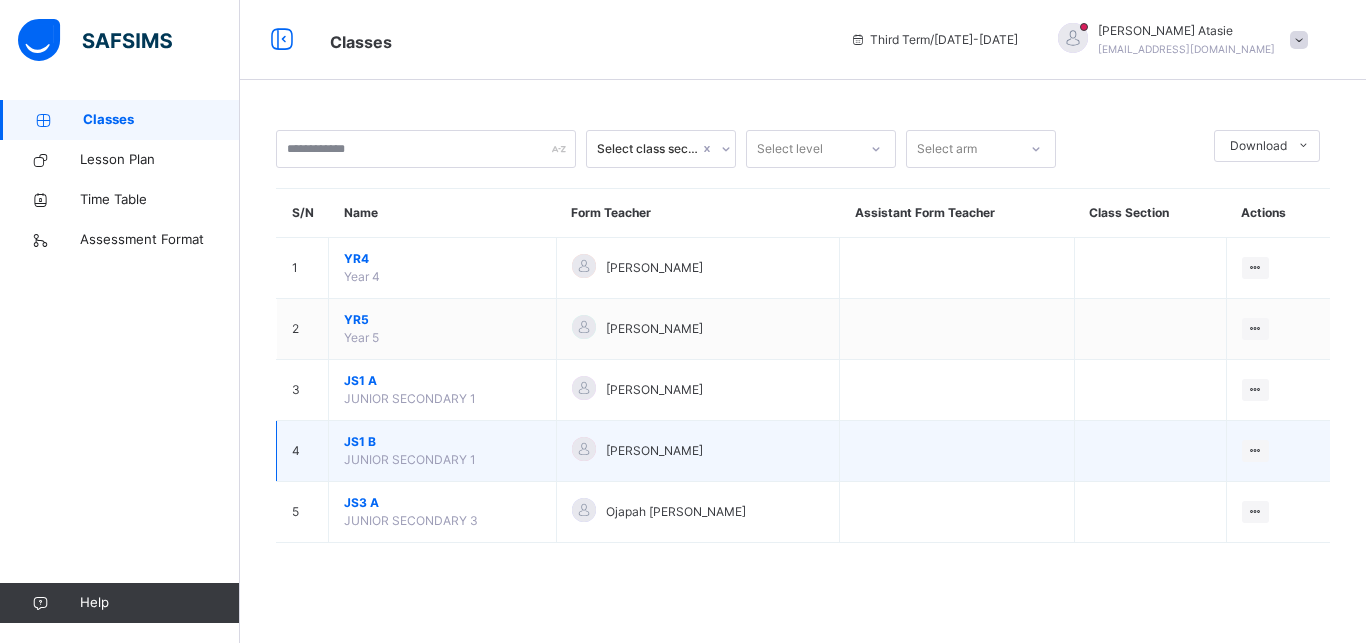 click on "JS1   B" at bounding box center [442, 442] 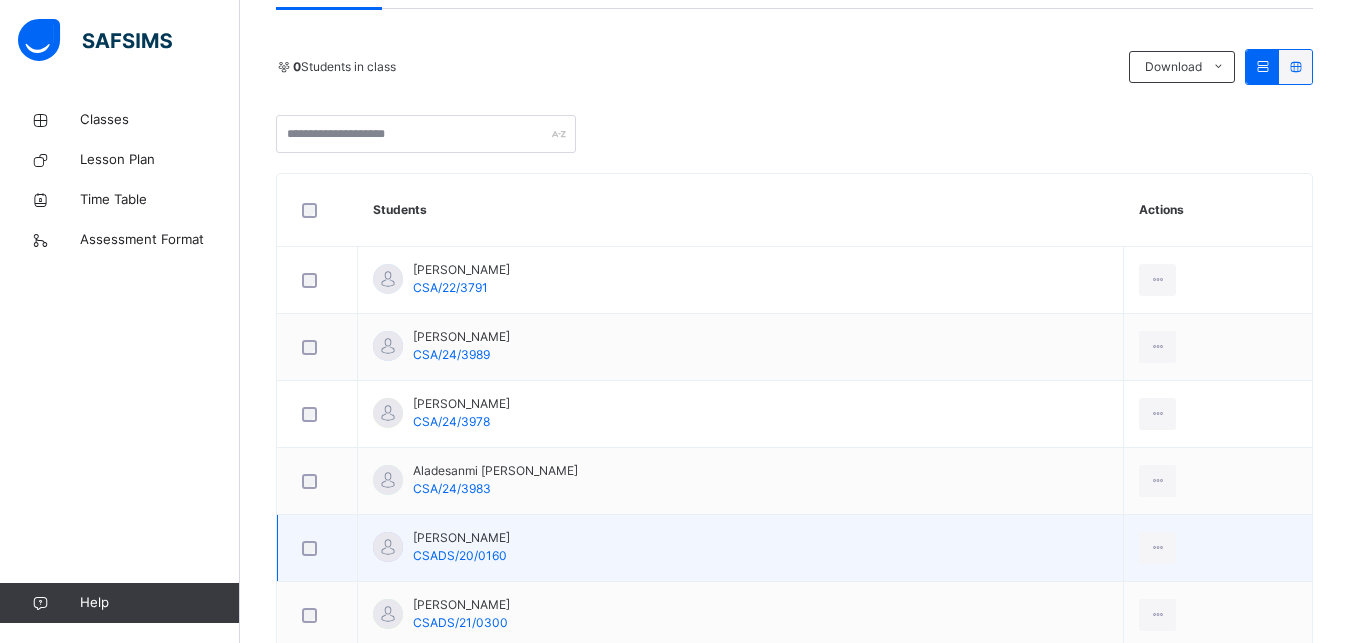 scroll, scrollTop: 0, scrollLeft: 0, axis: both 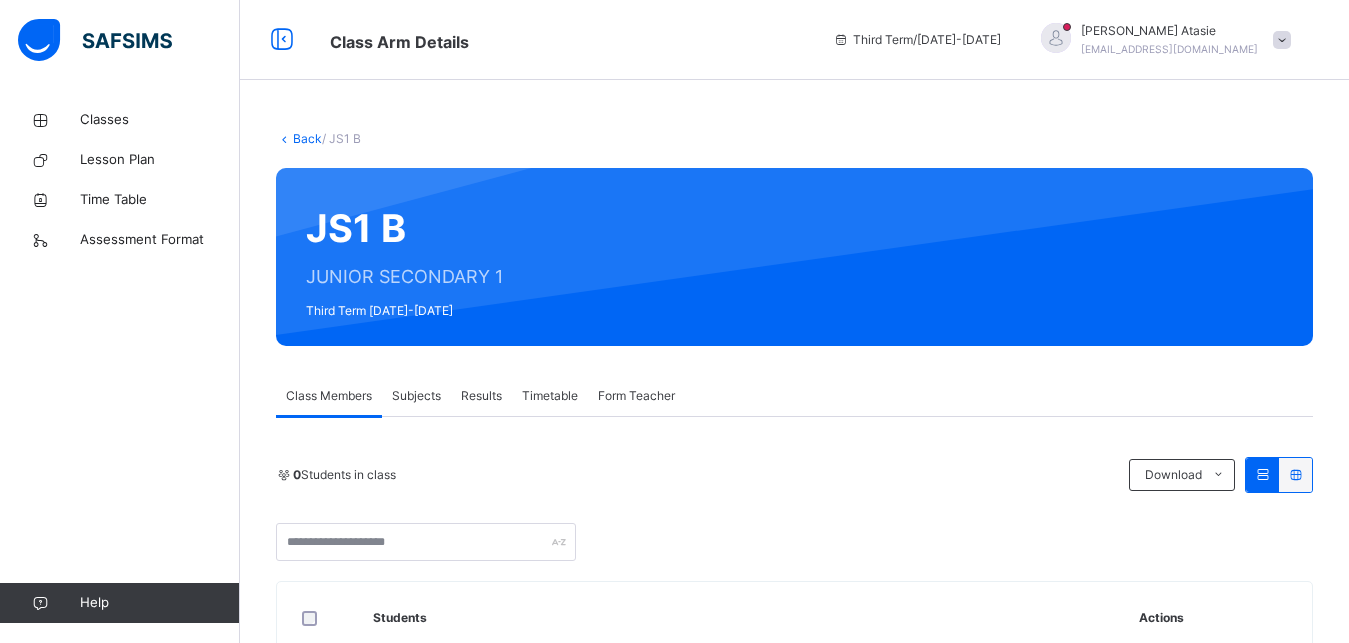 click on "Subjects" at bounding box center [416, 396] 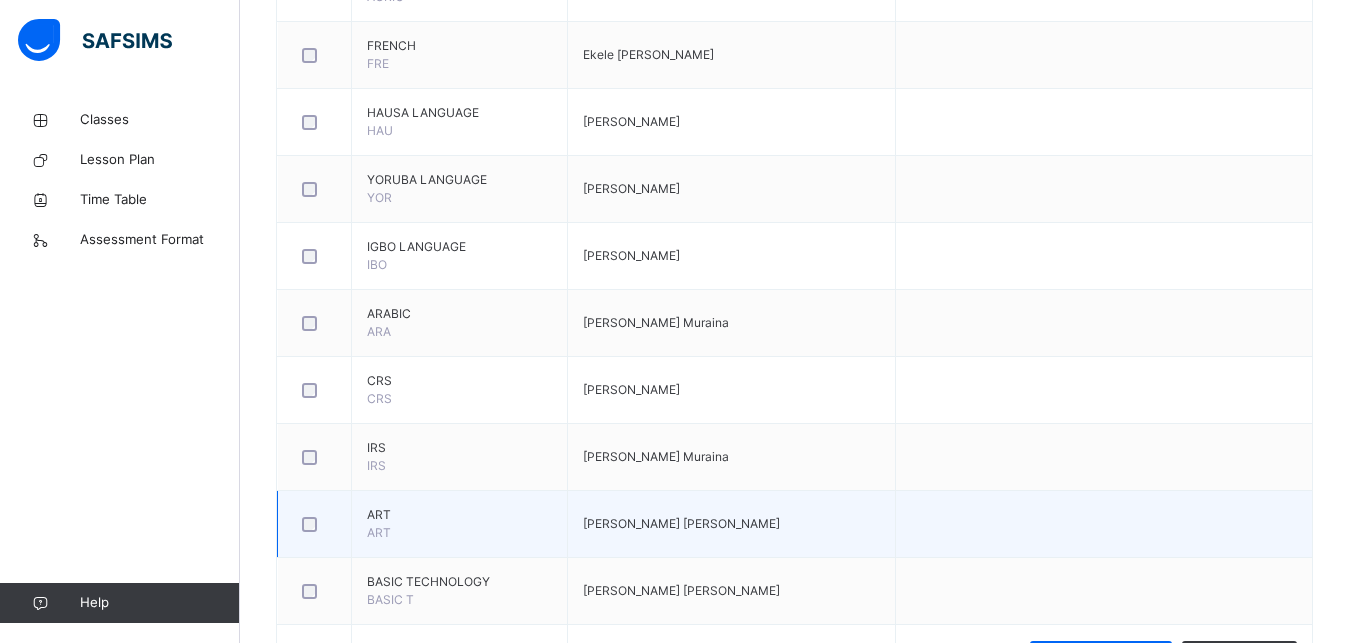 scroll, scrollTop: 1521, scrollLeft: 0, axis: vertical 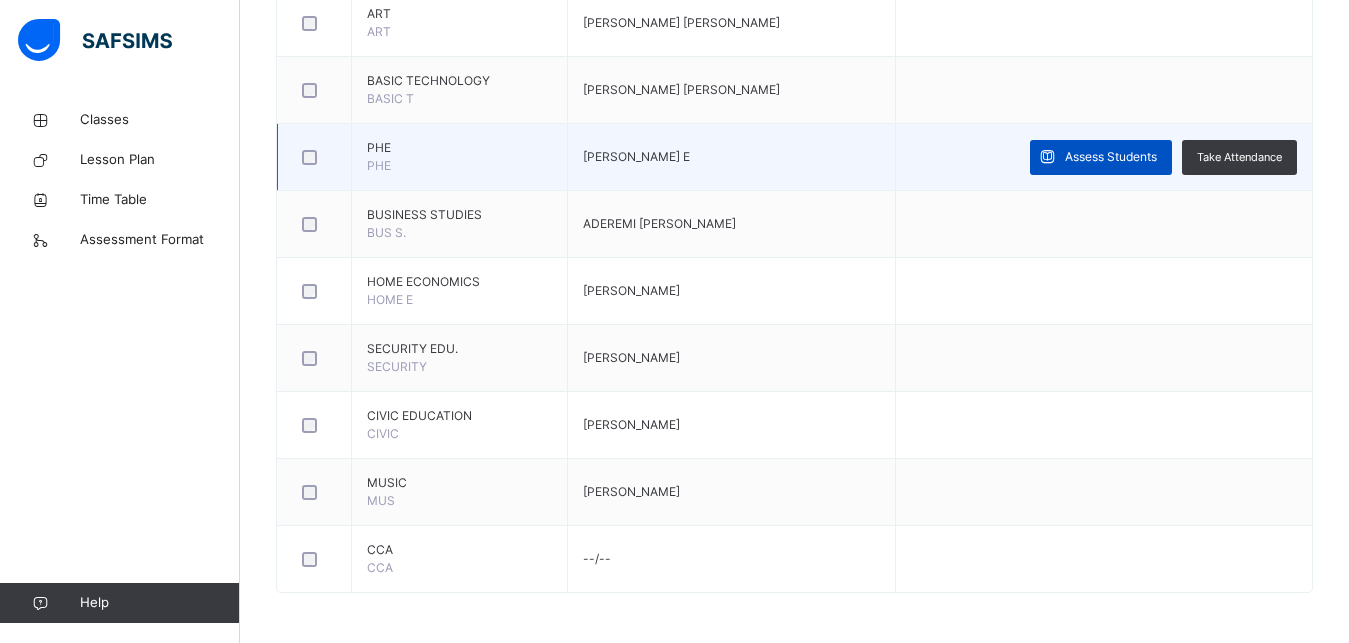 click on "Assess Students" at bounding box center (1111, 157) 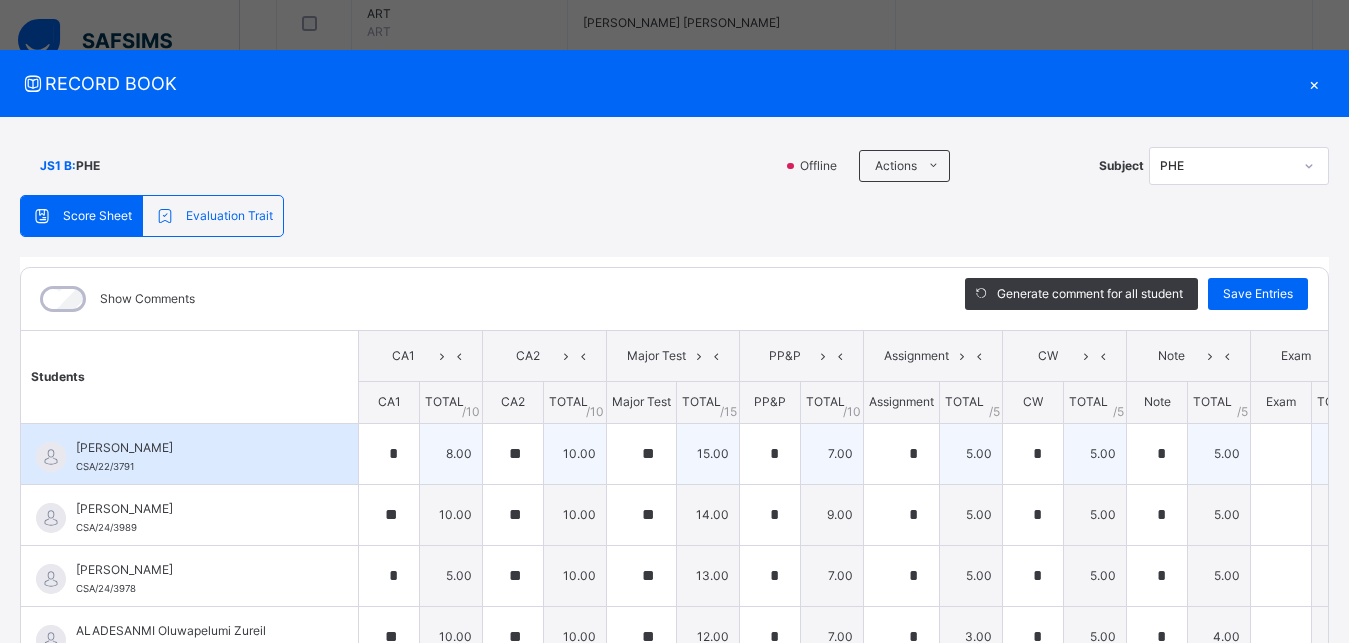 scroll, scrollTop: 285, scrollLeft: 0, axis: vertical 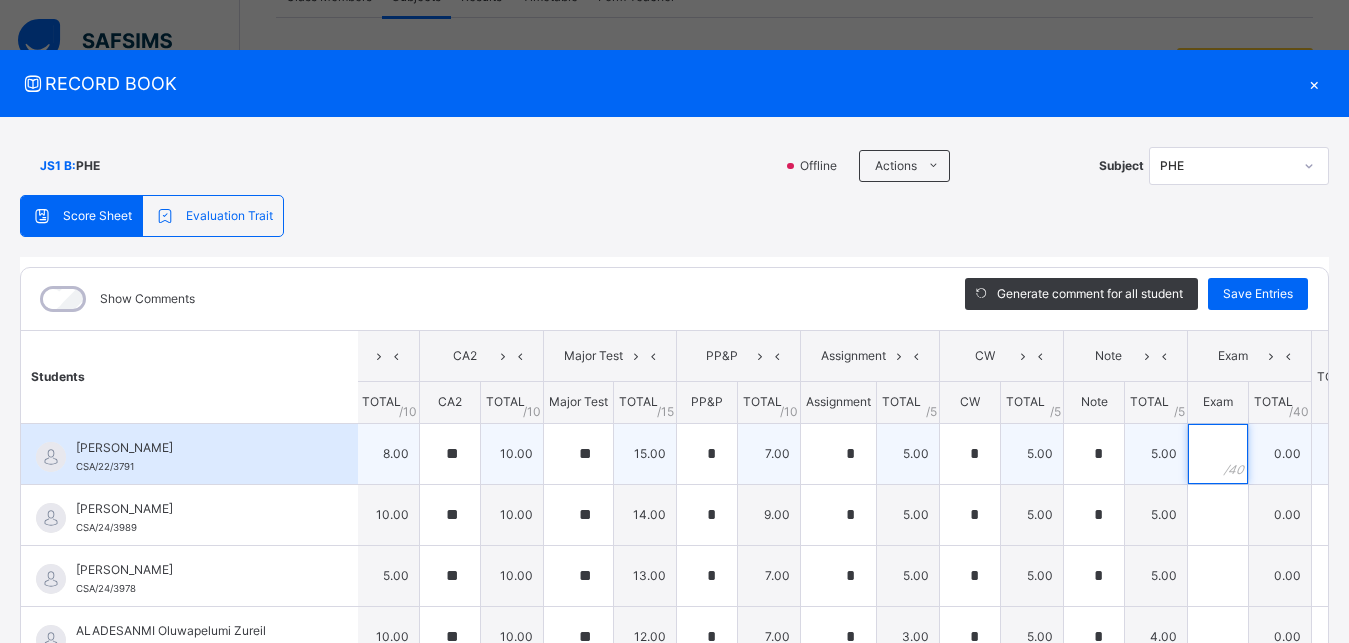 click at bounding box center [1218, 454] 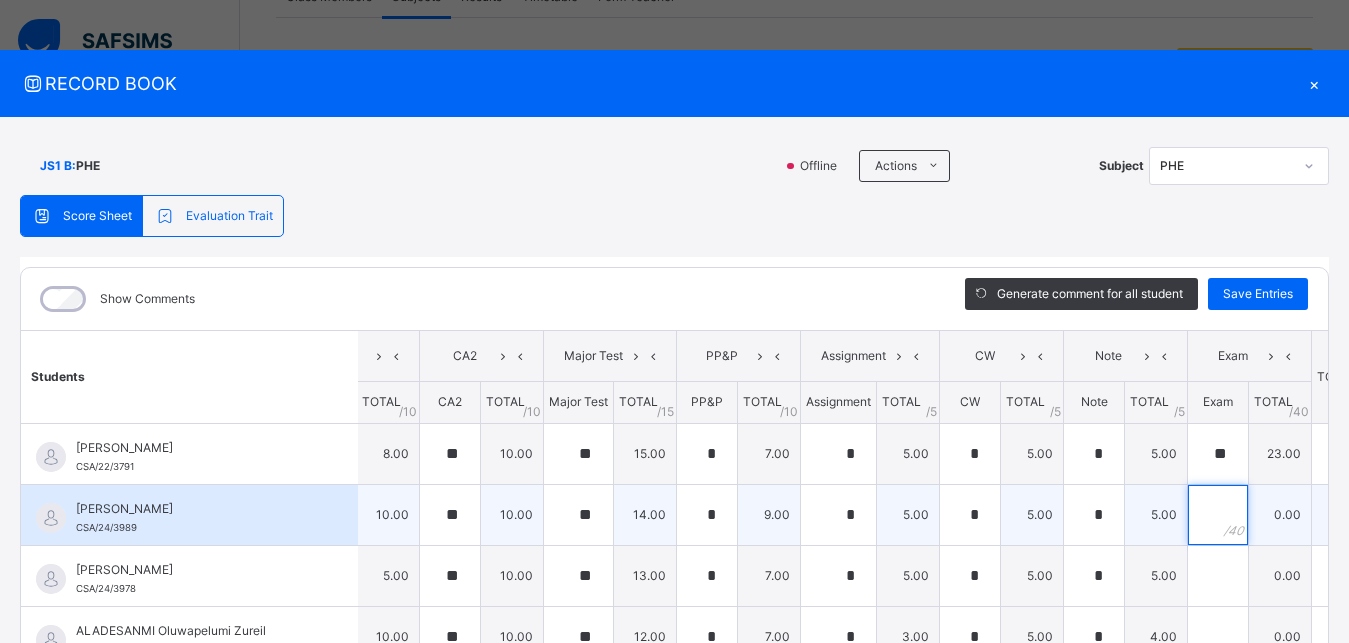 click at bounding box center (1218, 515) 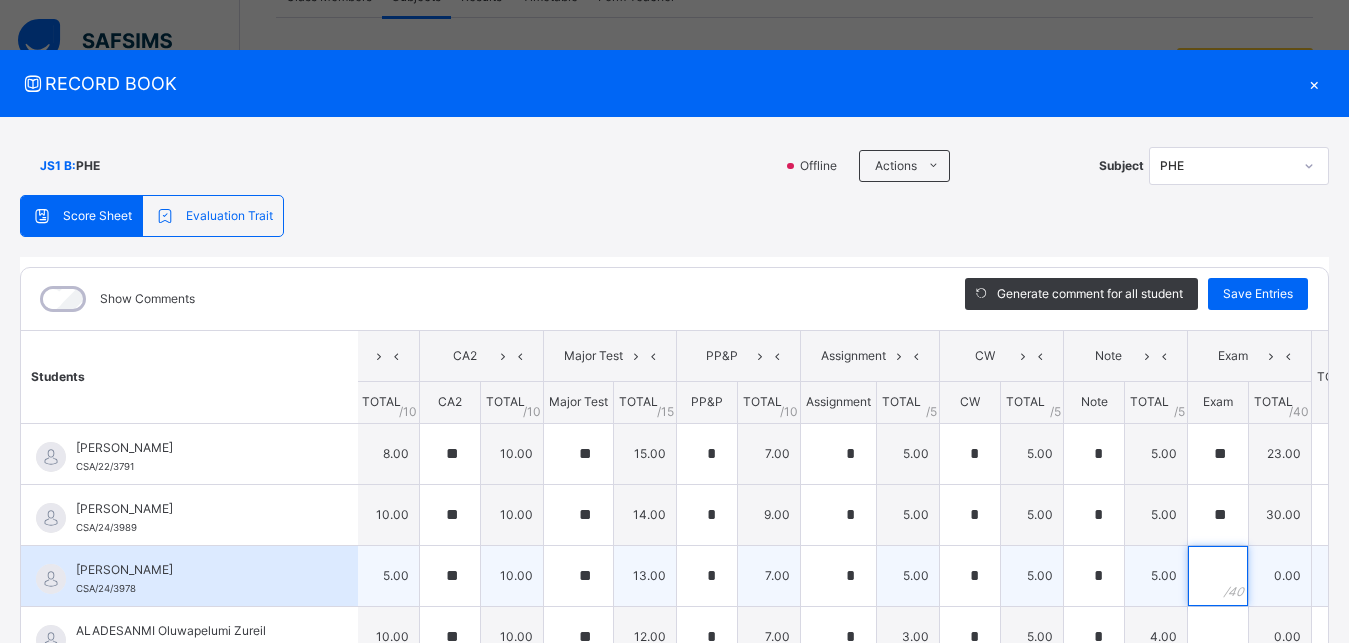 click at bounding box center [1218, 576] 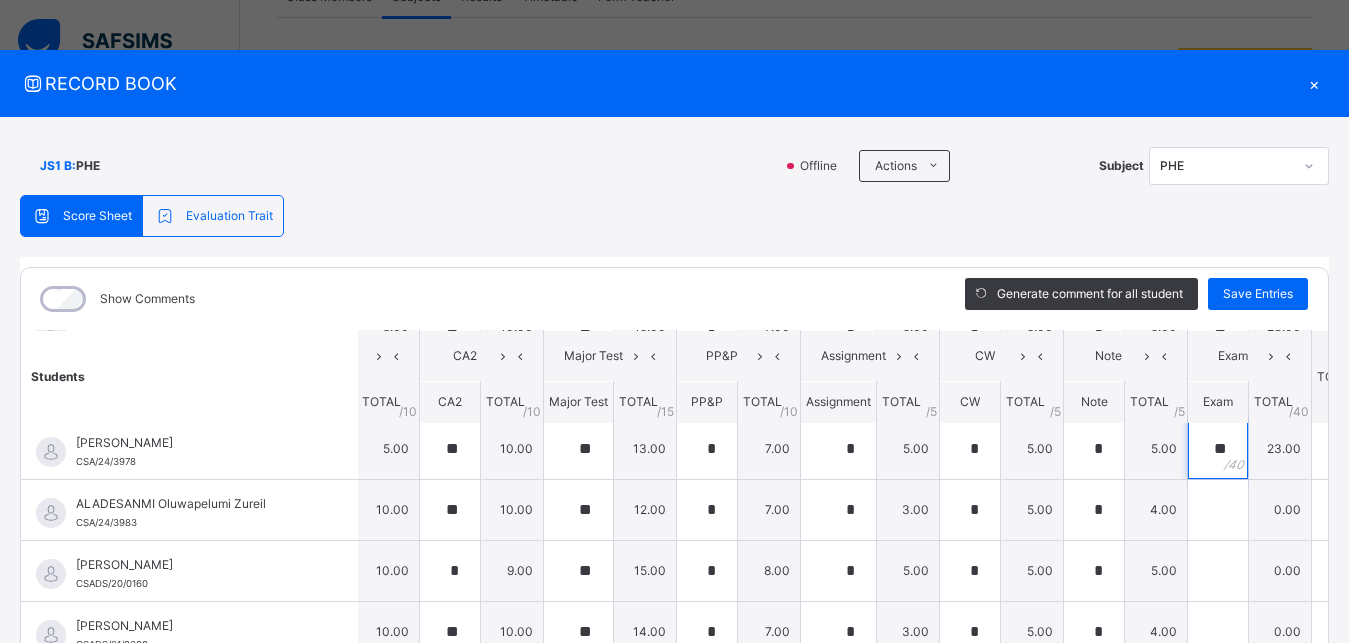 scroll, scrollTop: 90, scrollLeft: 63, axis: both 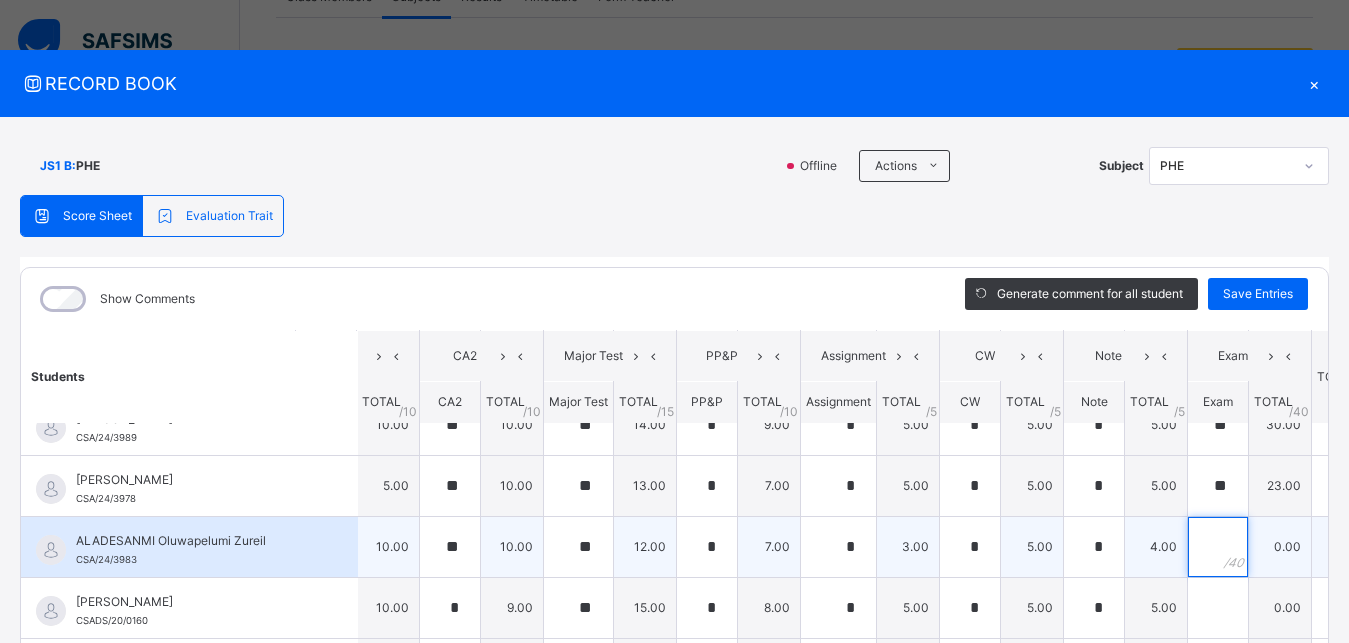click at bounding box center [1218, 547] 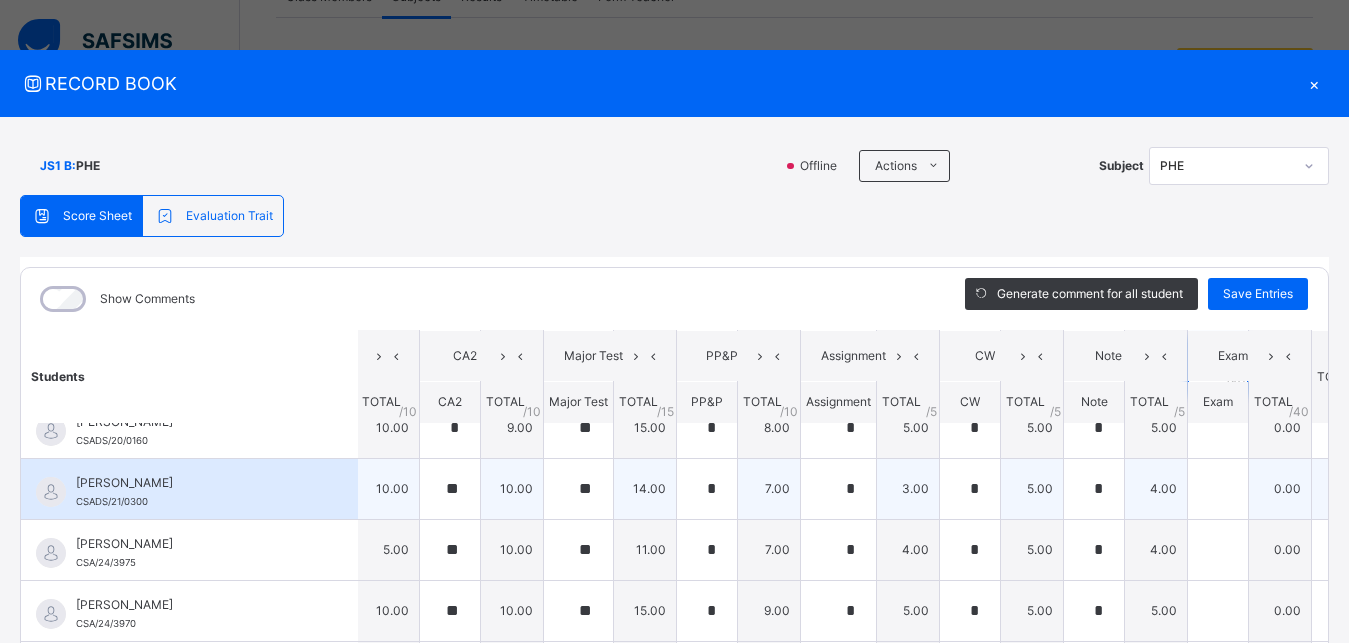 scroll, scrollTop: 180, scrollLeft: 63, axis: both 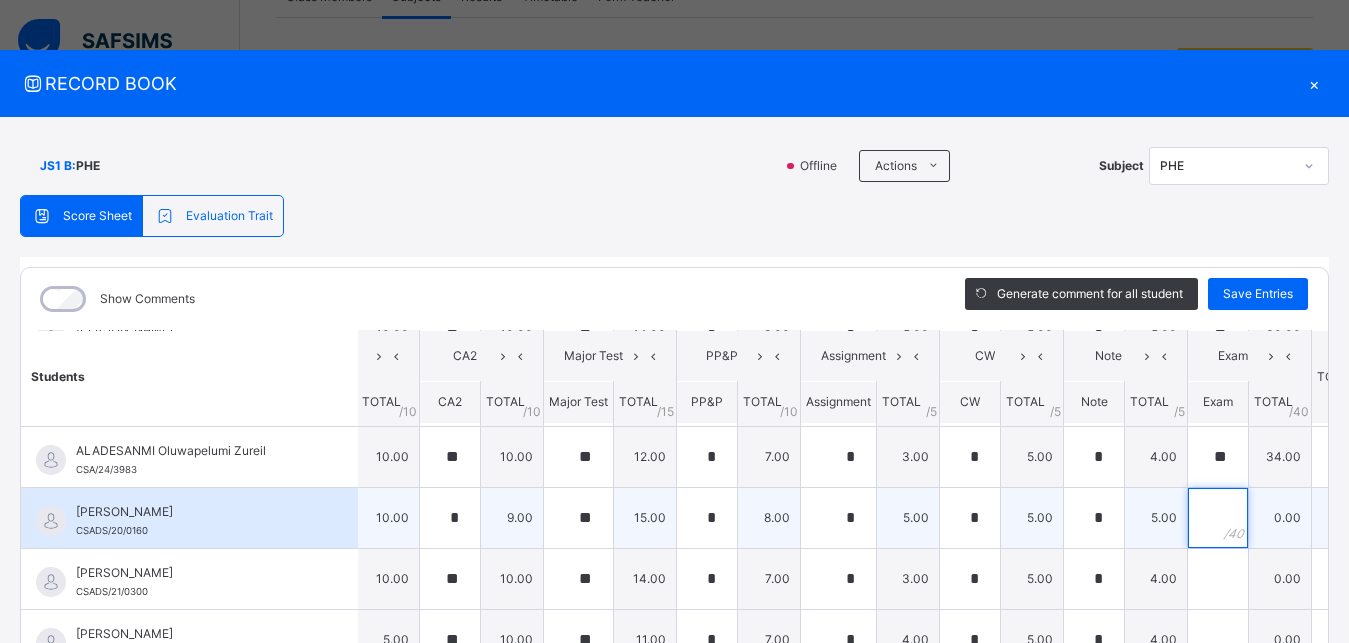 click at bounding box center [1218, 518] 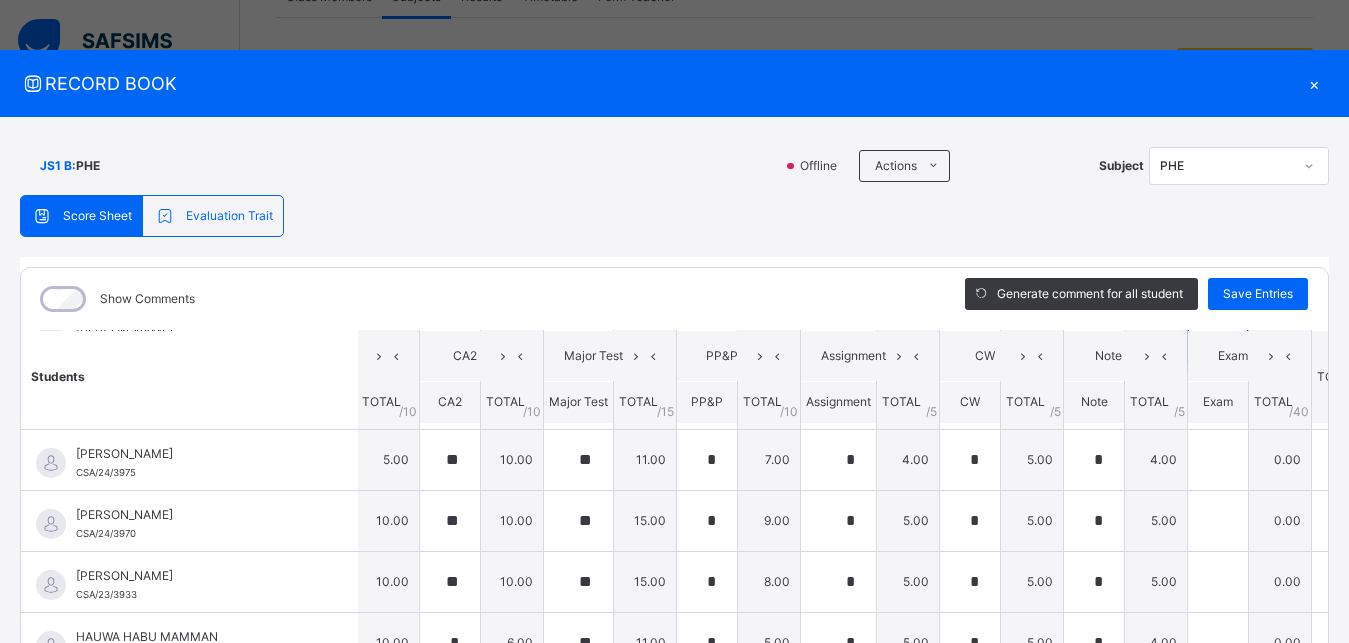 scroll, scrollTop: 270, scrollLeft: 63, axis: both 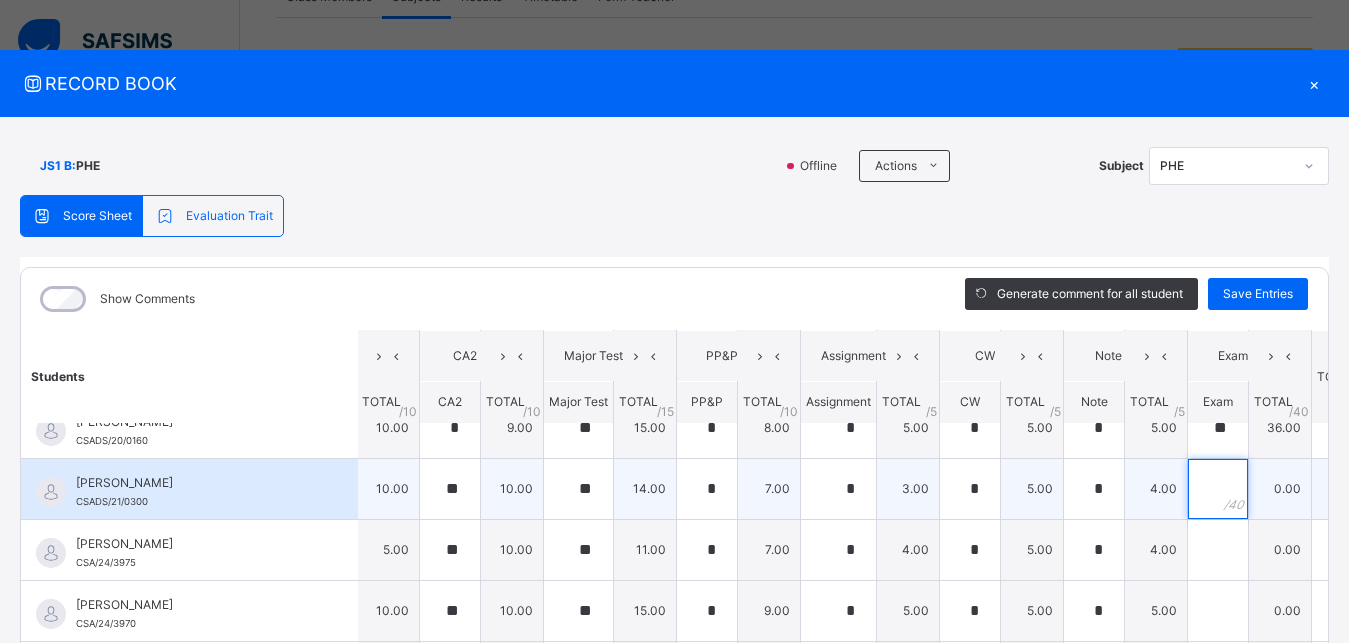 click at bounding box center (1218, 489) 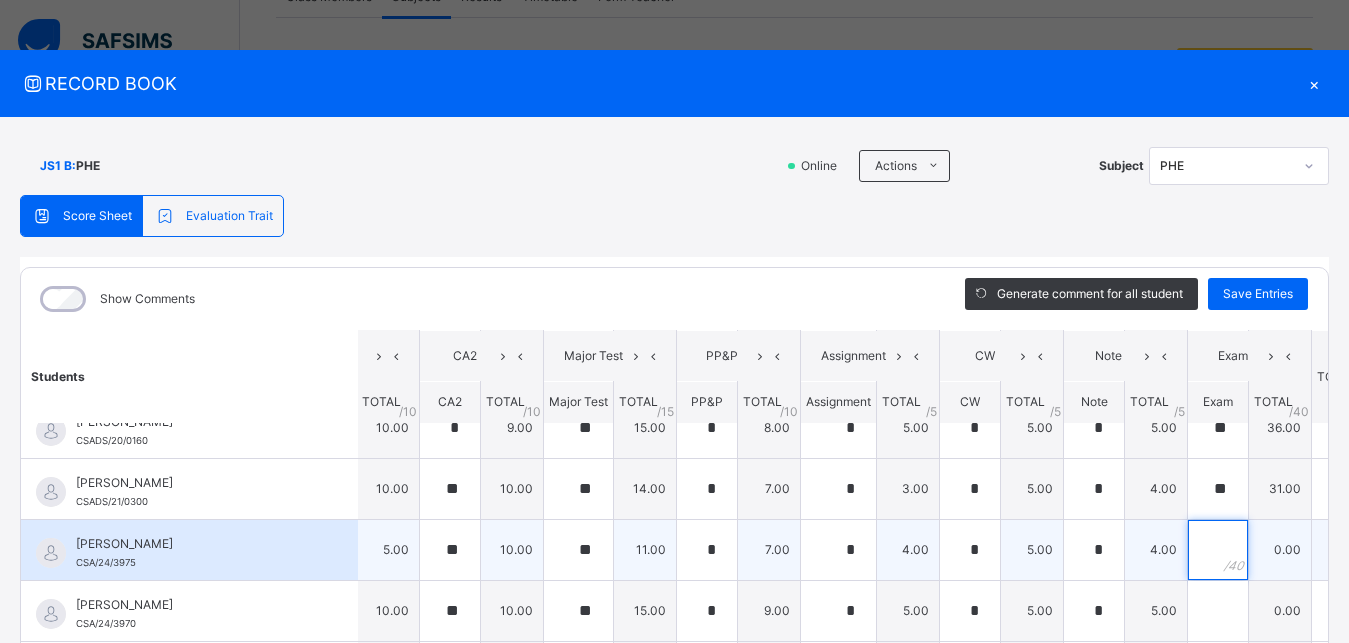 click at bounding box center [1218, 550] 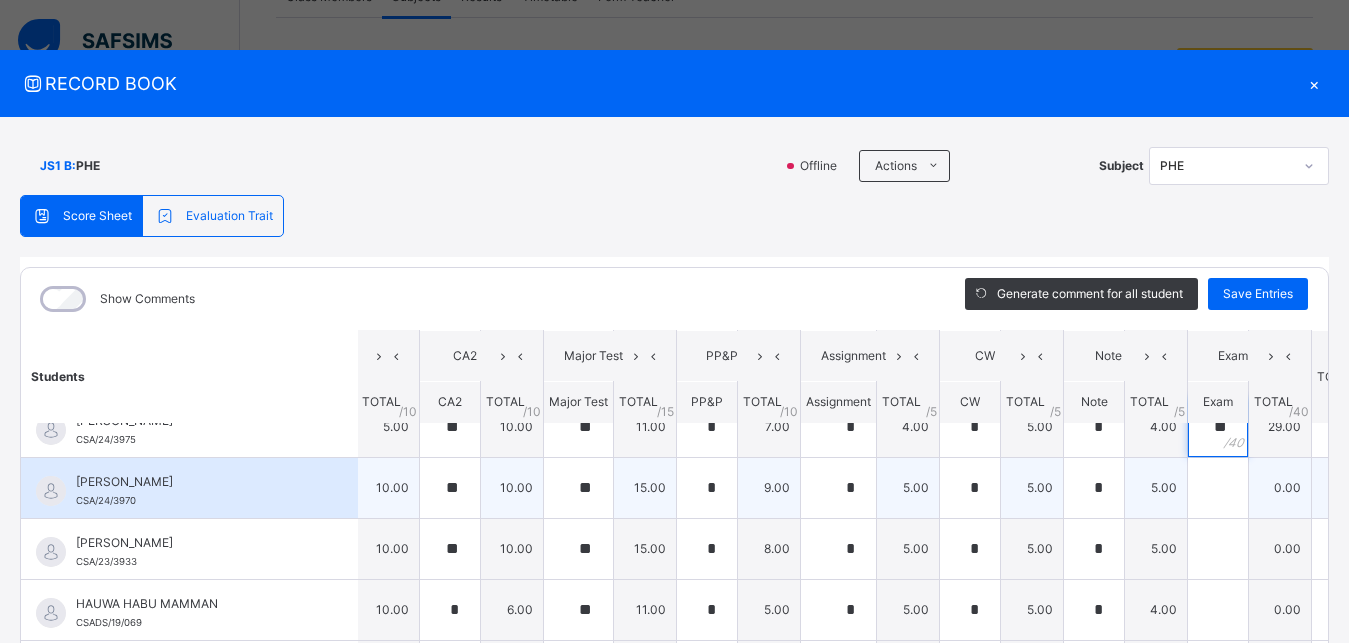 scroll, scrollTop: 360, scrollLeft: 63, axis: both 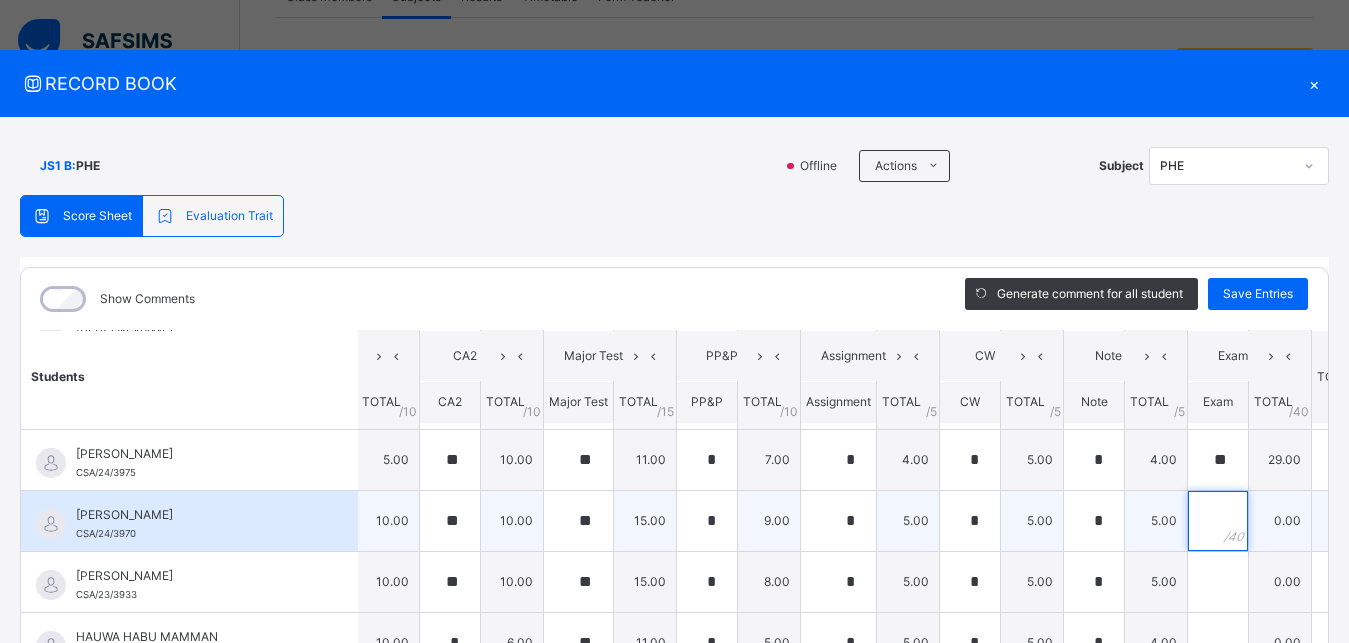 click at bounding box center (1218, 521) 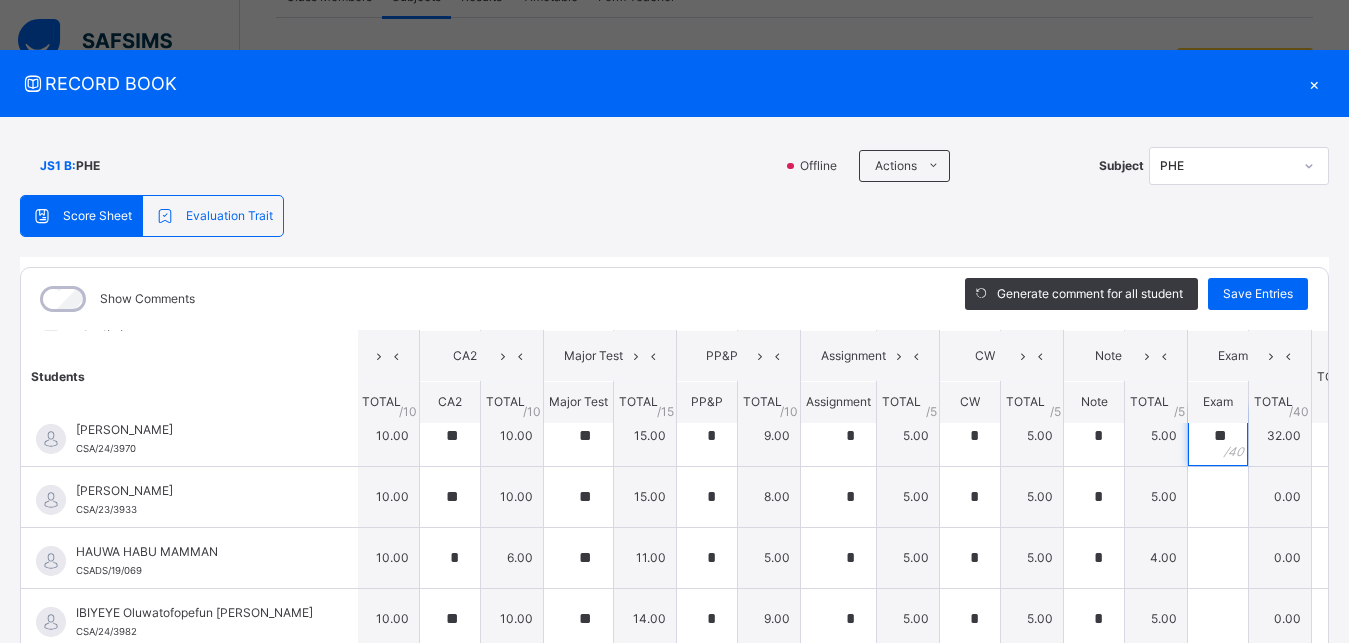 scroll, scrollTop: 450, scrollLeft: 63, axis: both 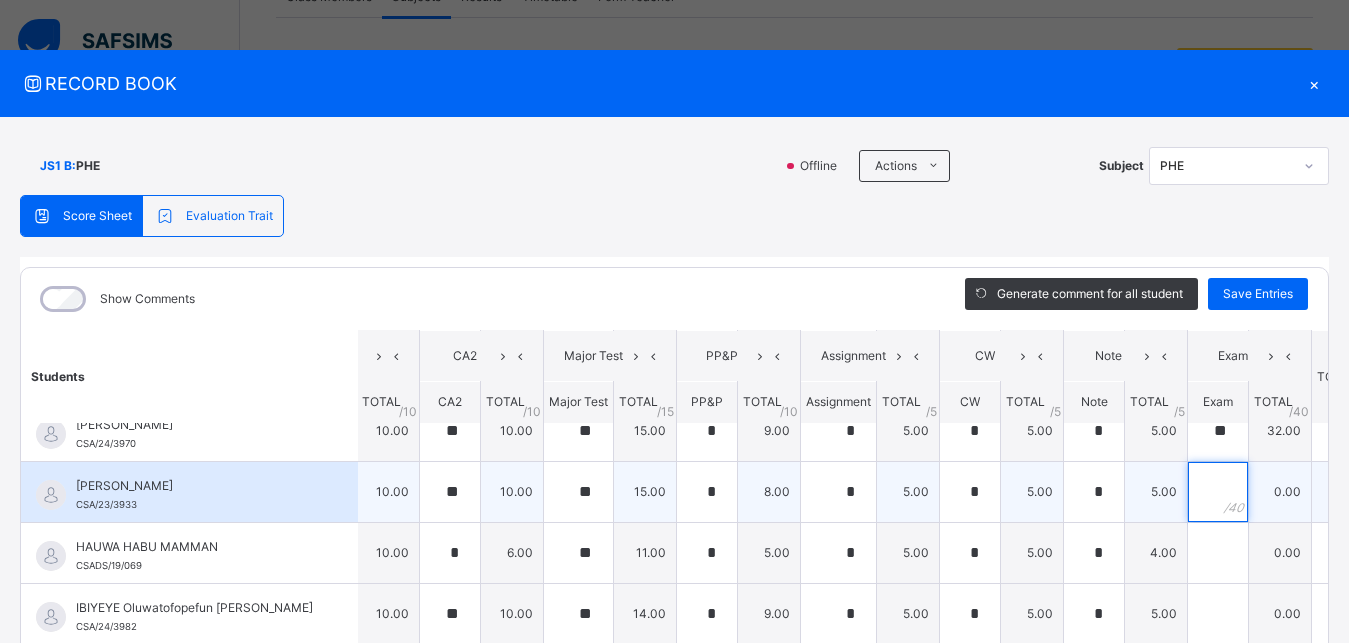 click at bounding box center (1218, 492) 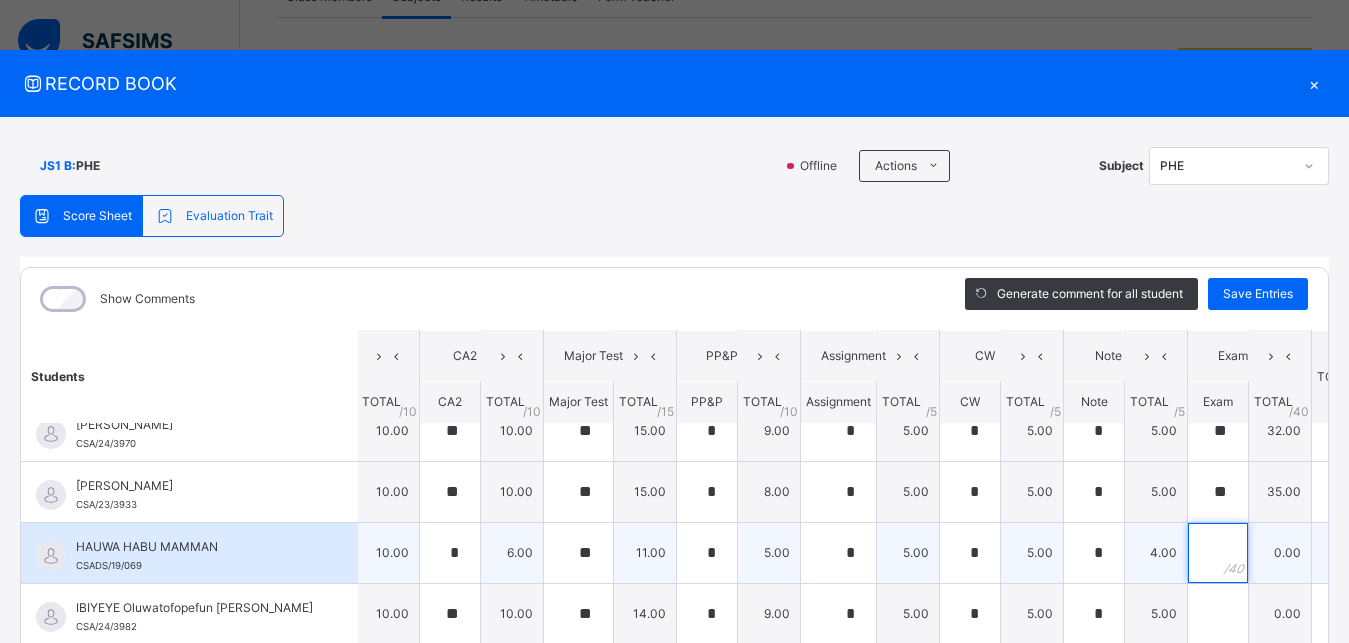click at bounding box center [1218, 553] 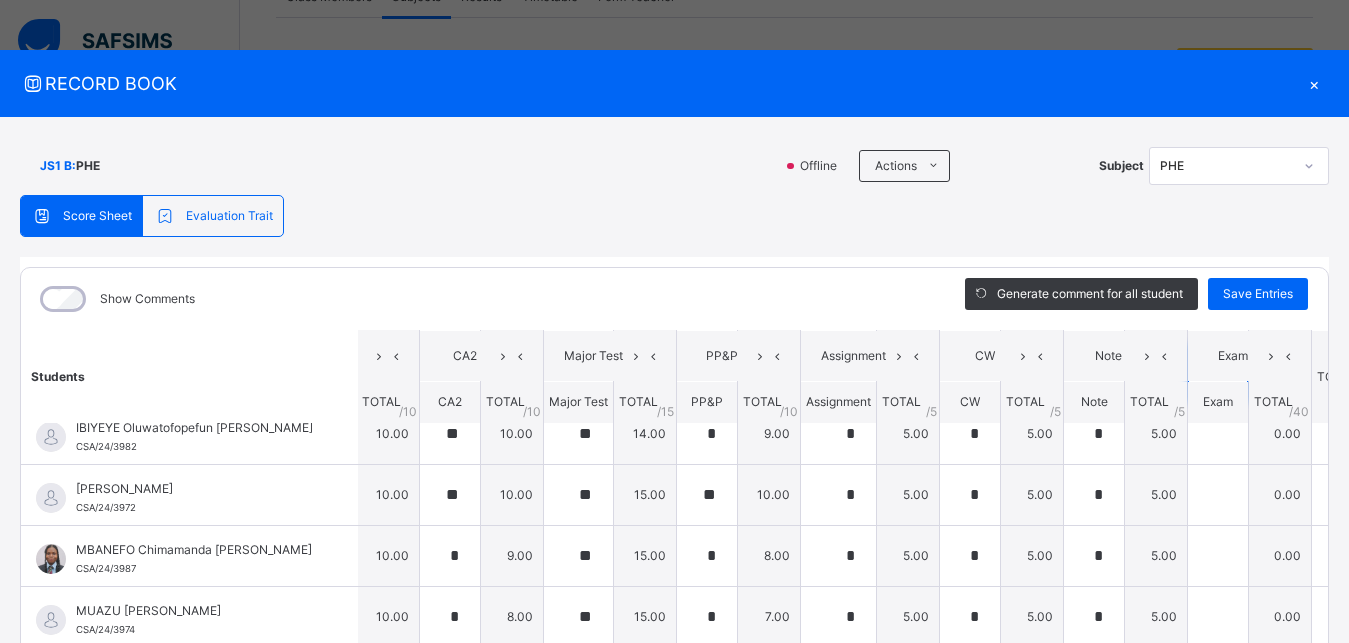 scroll, scrollTop: 540, scrollLeft: 63, axis: both 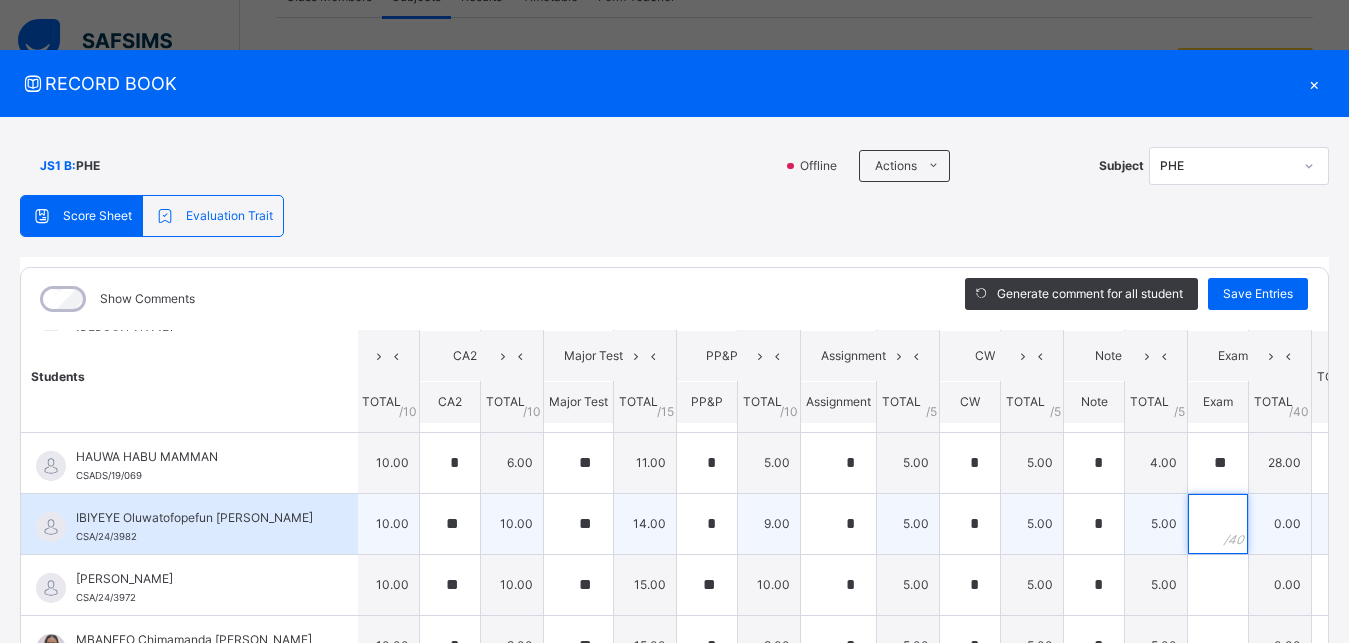 click at bounding box center (1218, 524) 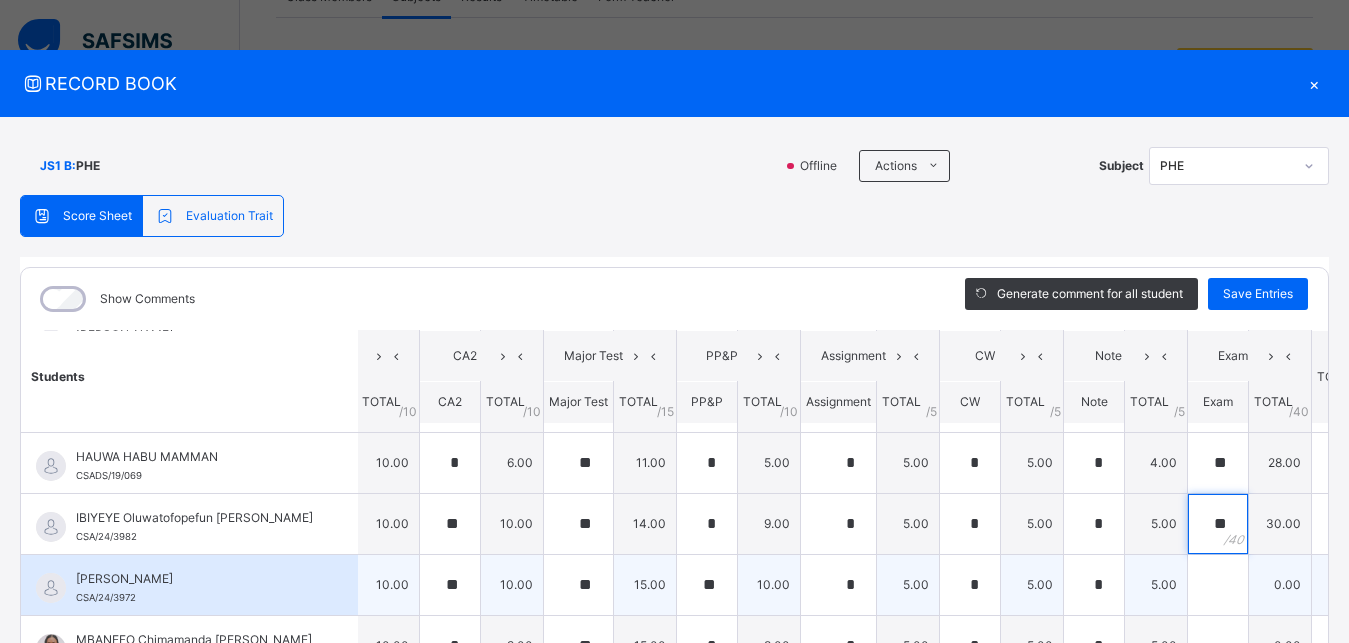 scroll, scrollTop: 630, scrollLeft: 63, axis: both 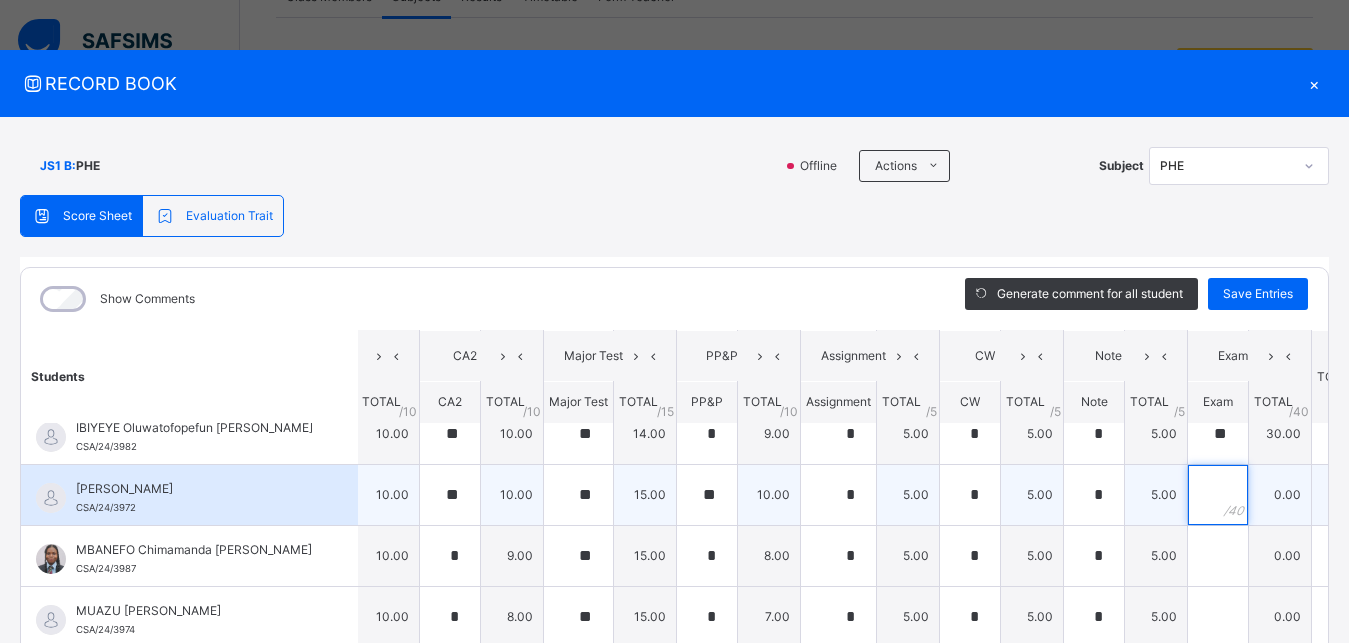 click at bounding box center (1218, 495) 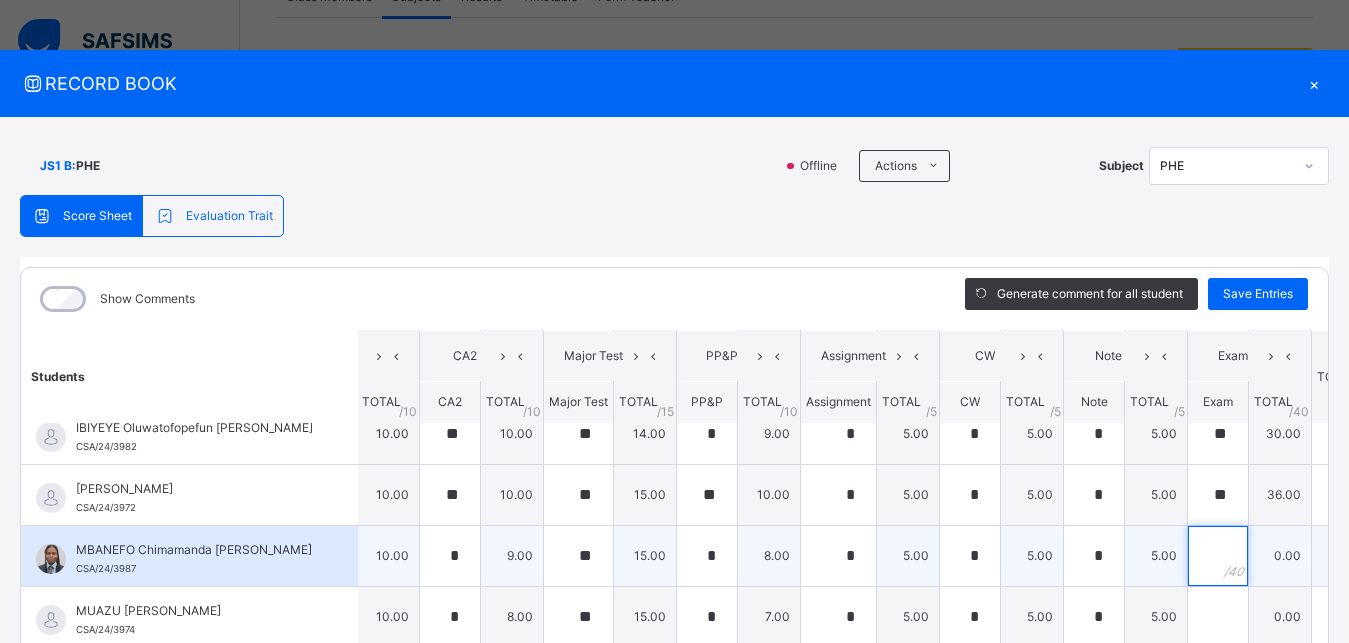 click at bounding box center (1218, 556) 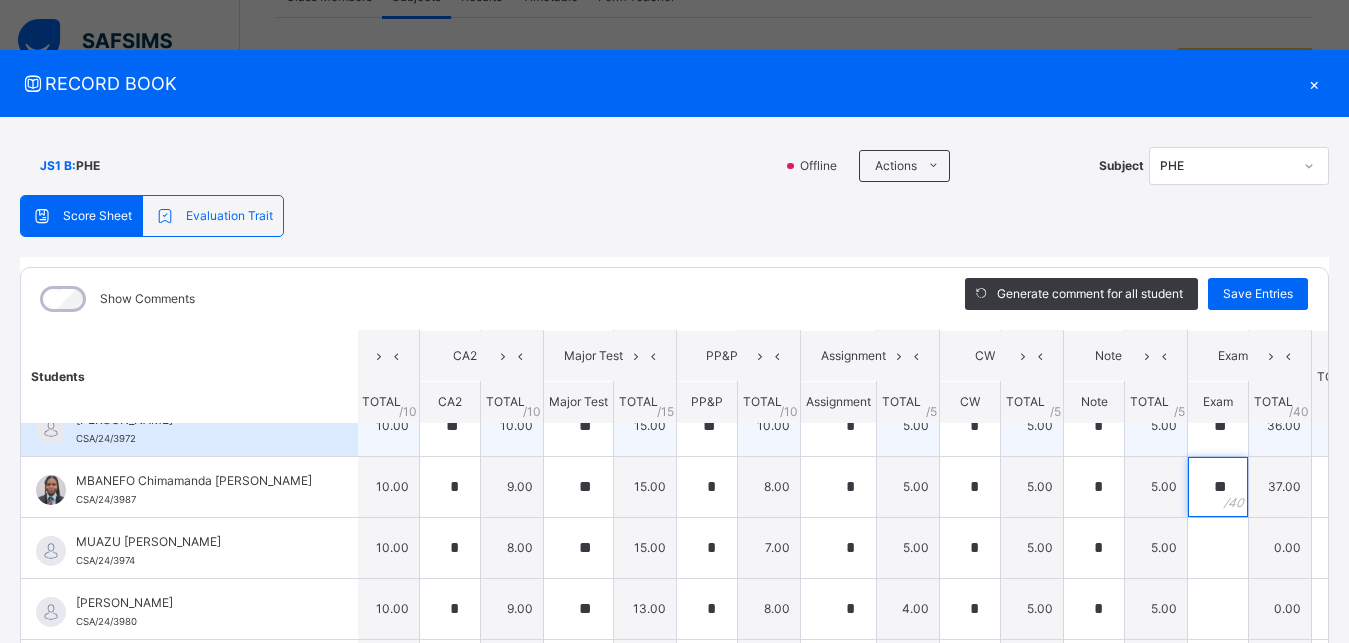 scroll, scrollTop: 720, scrollLeft: 63, axis: both 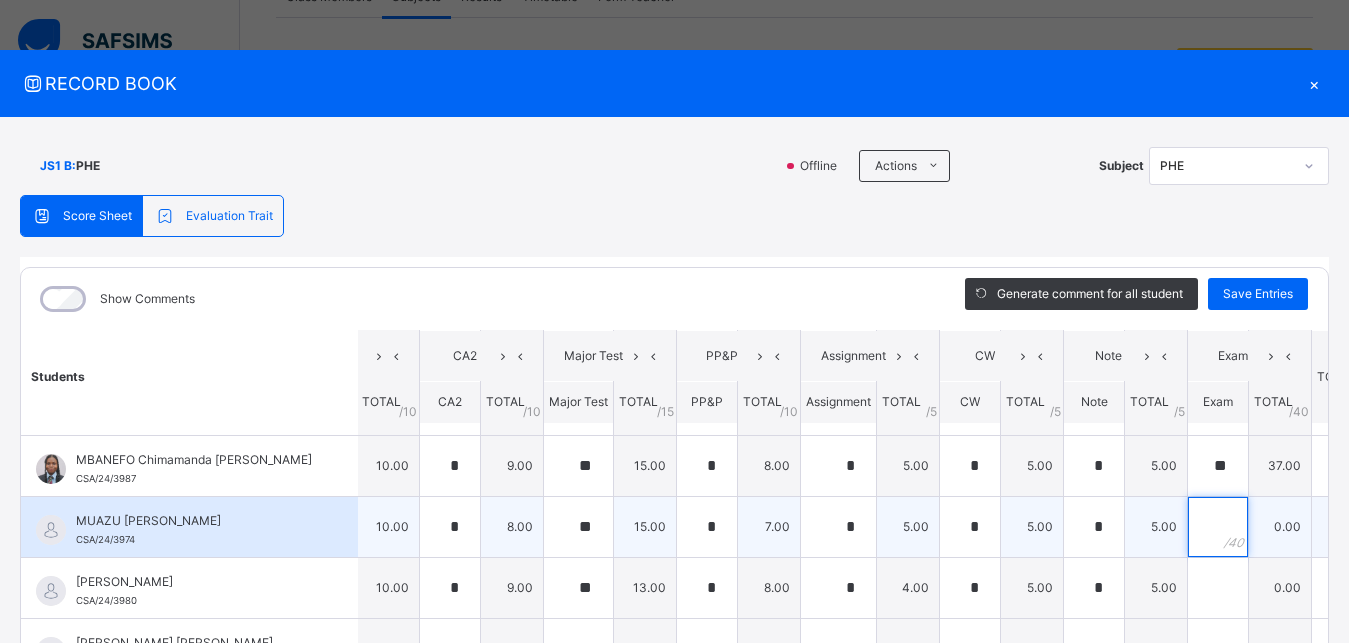 click at bounding box center (1218, 527) 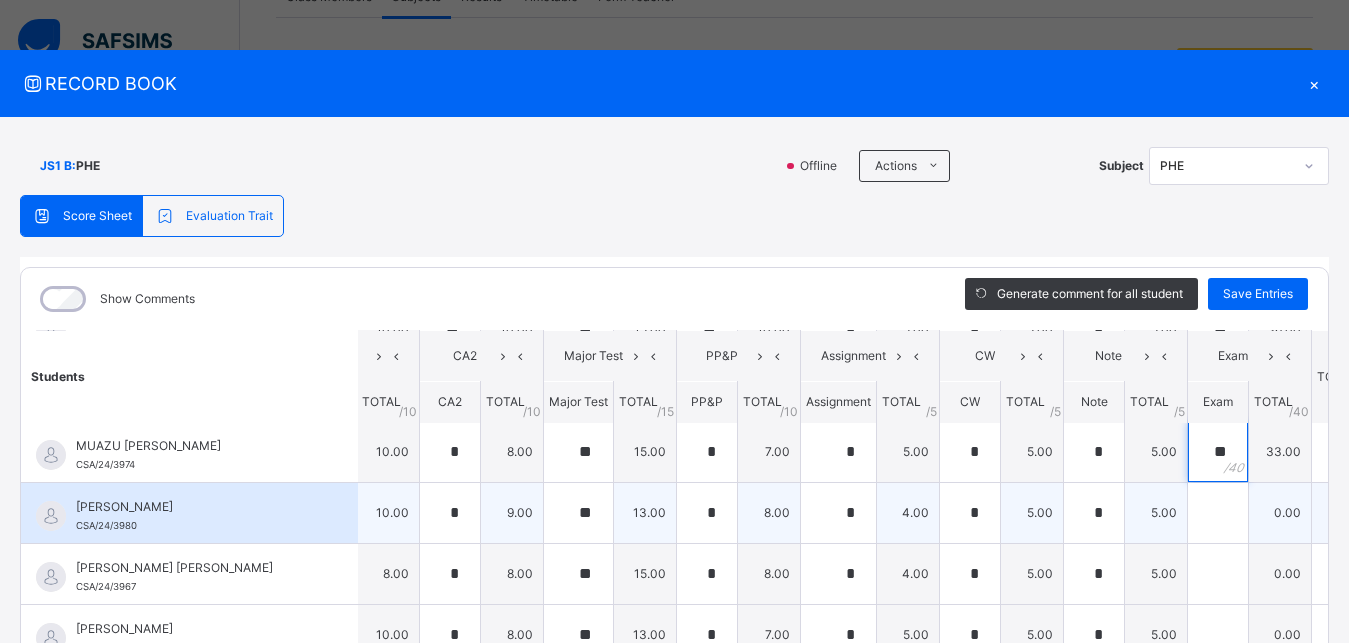 scroll, scrollTop: 810, scrollLeft: 63, axis: both 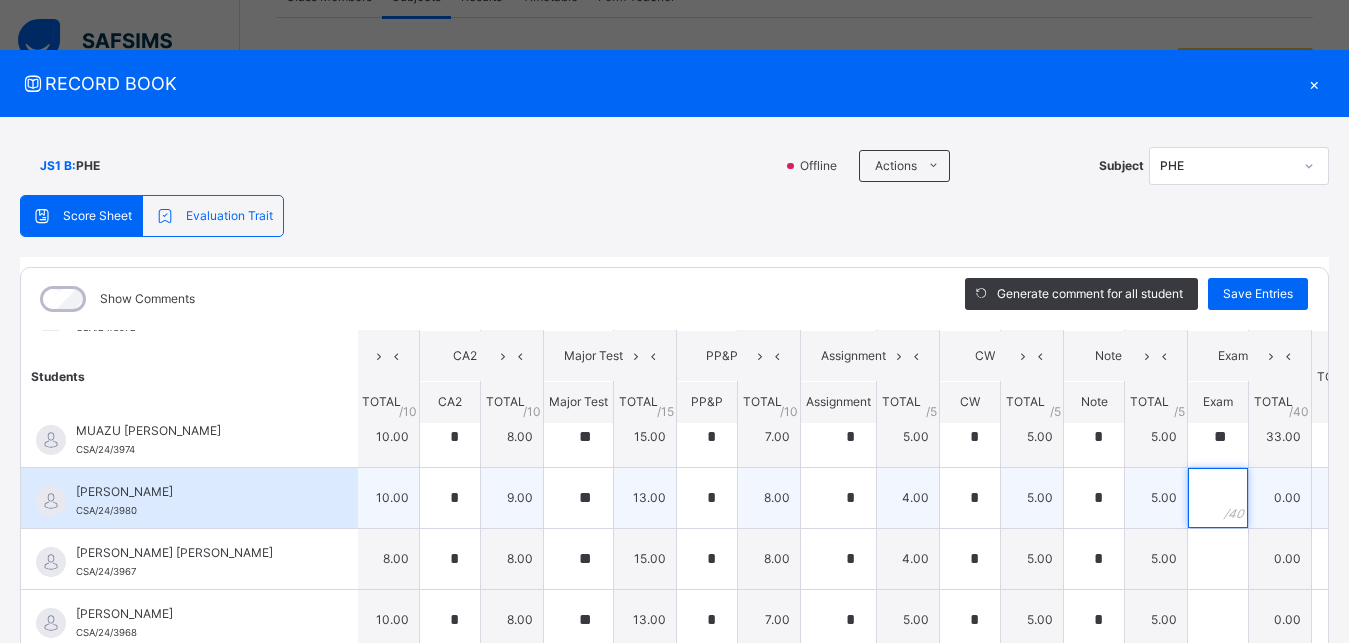 click at bounding box center [1218, 498] 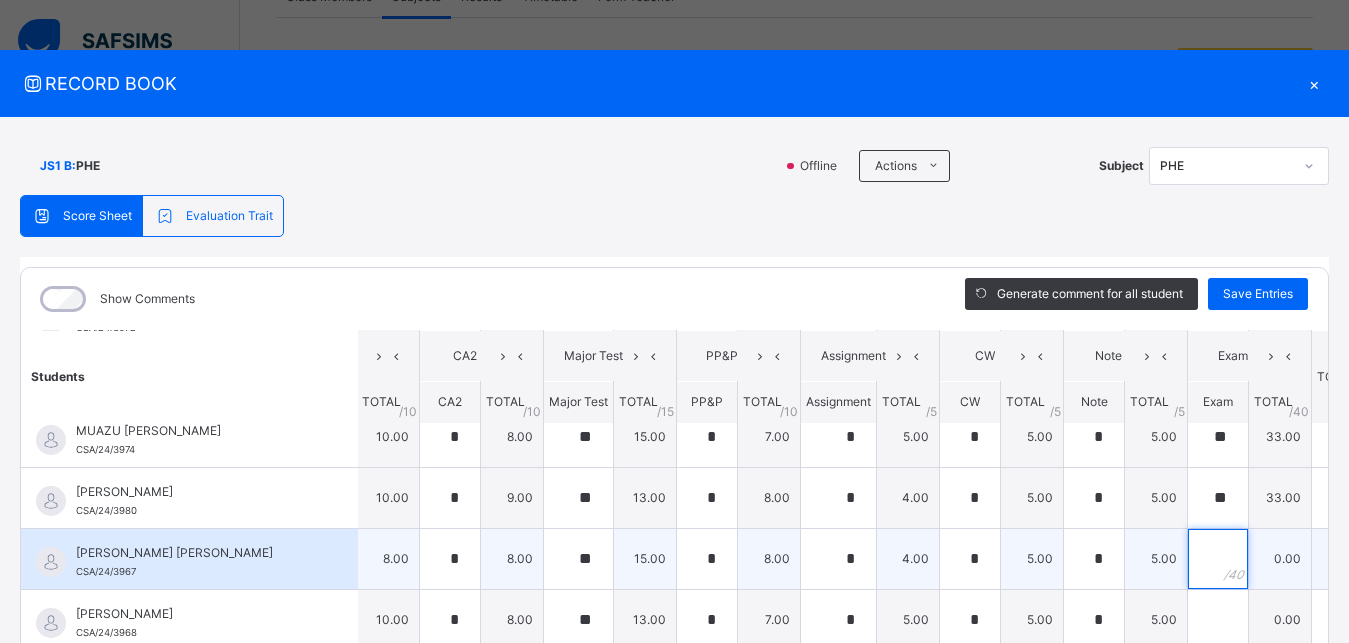 click at bounding box center (1218, 559) 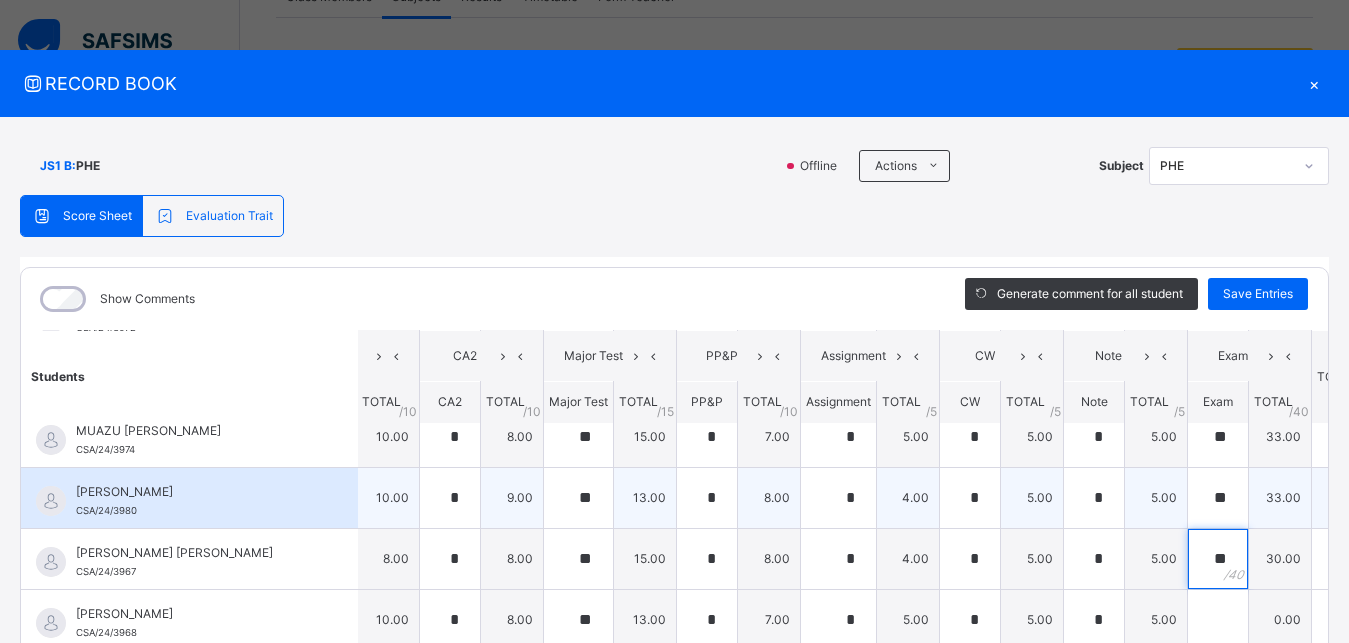scroll, scrollTop: 831, scrollLeft: 63, axis: both 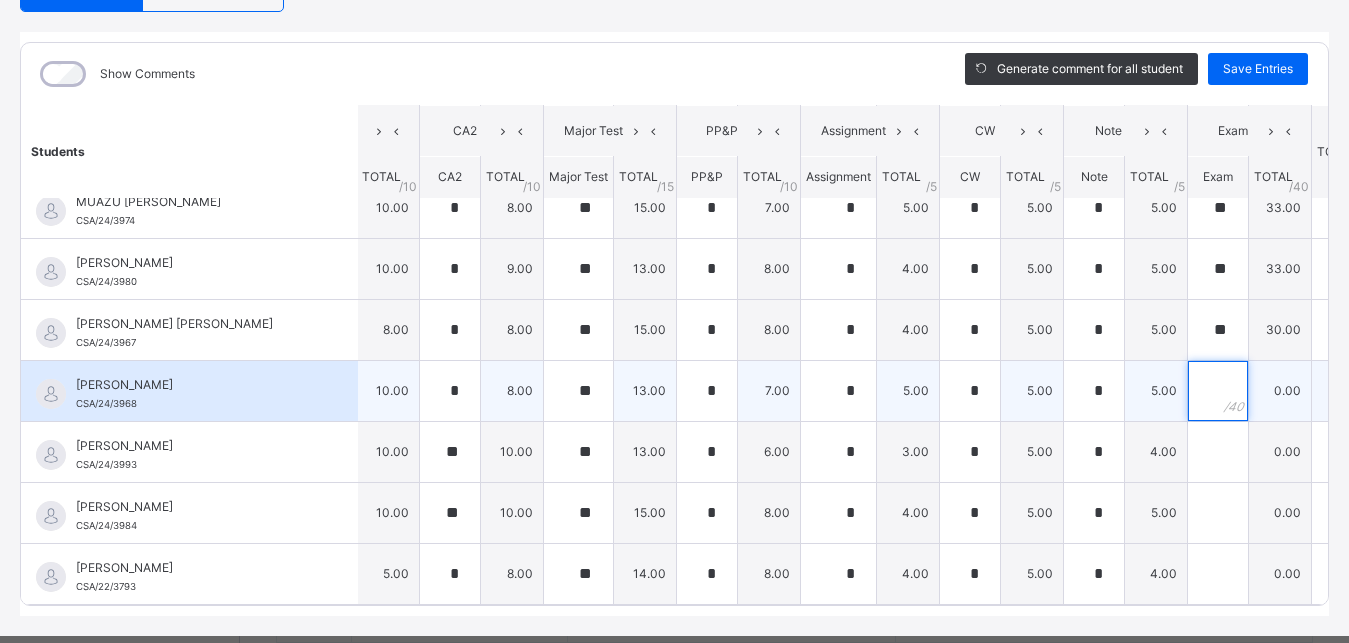 click at bounding box center (1218, 391) 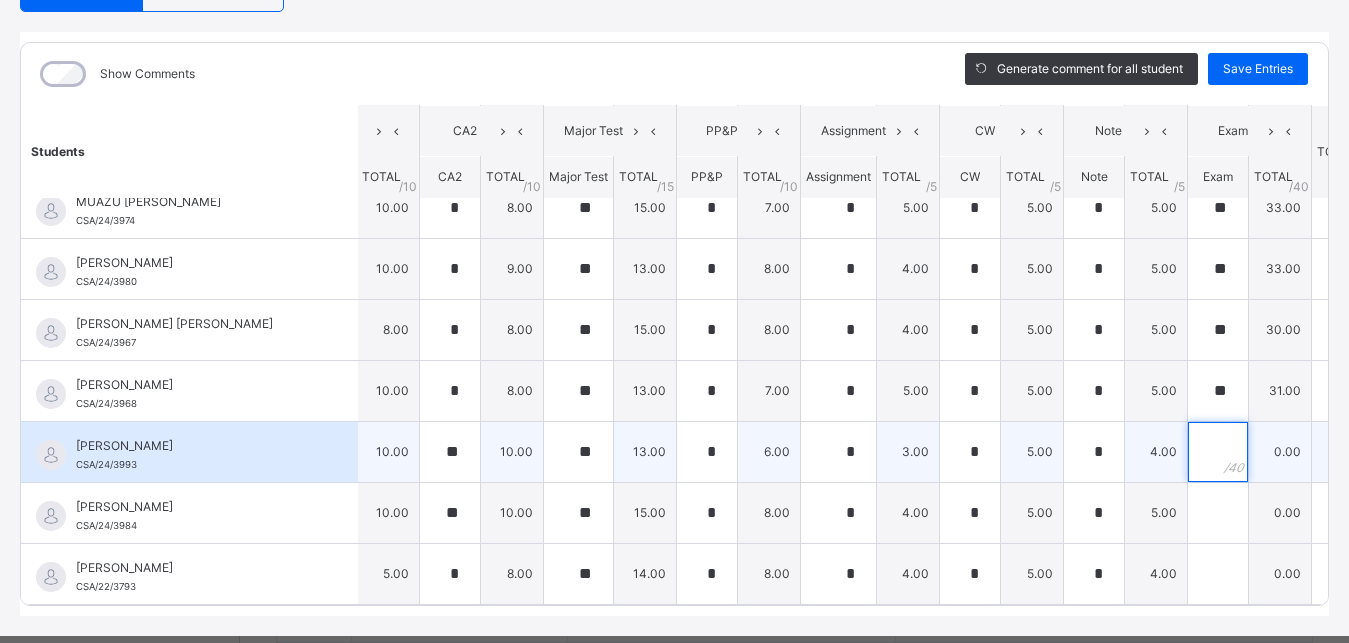 click at bounding box center [1218, 452] 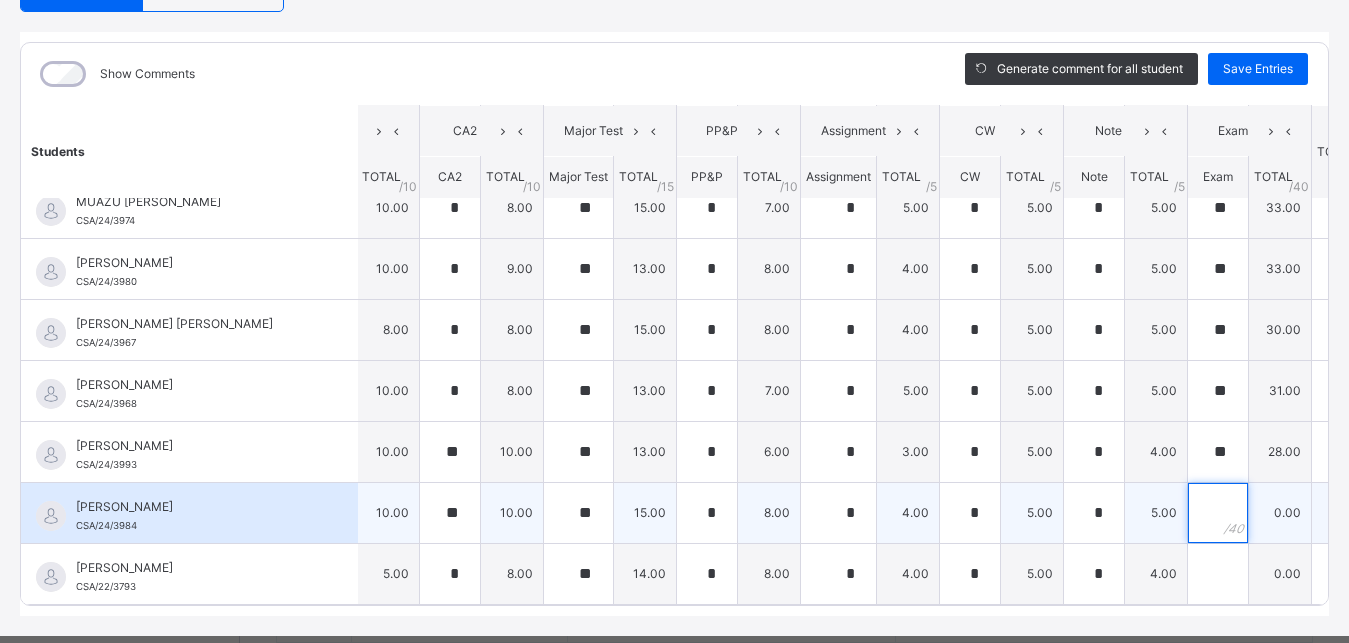 click at bounding box center [1218, 513] 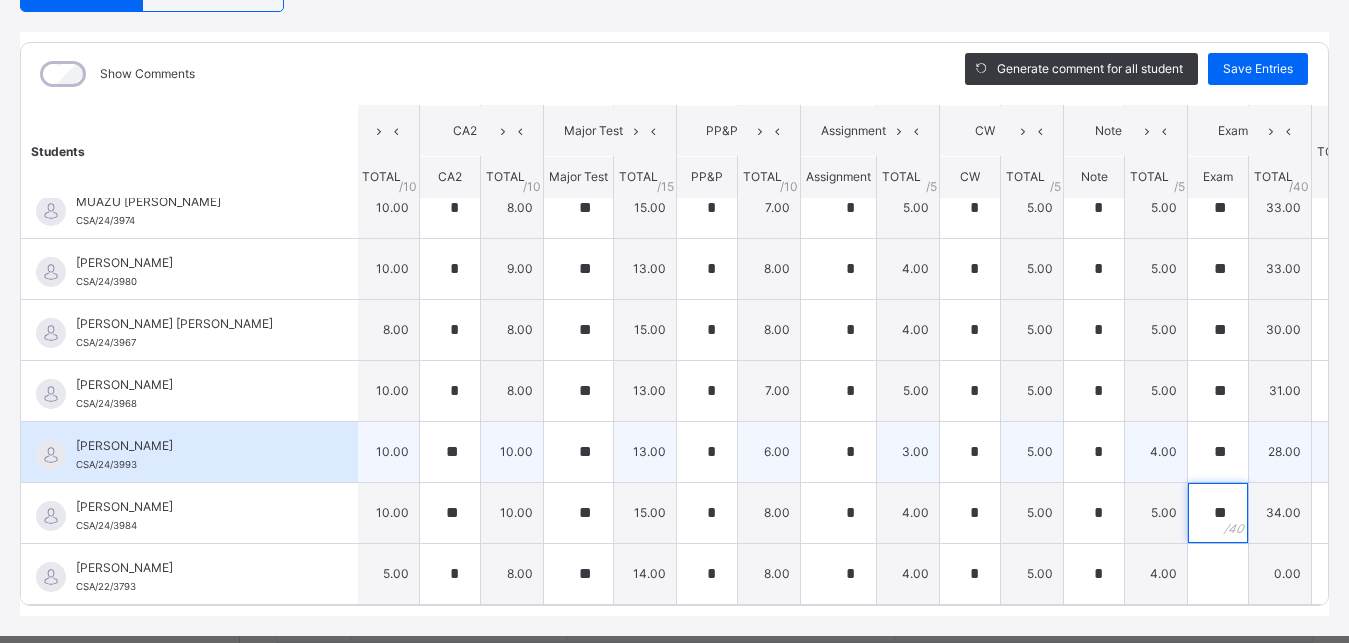 scroll, scrollTop: 285, scrollLeft: 0, axis: vertical 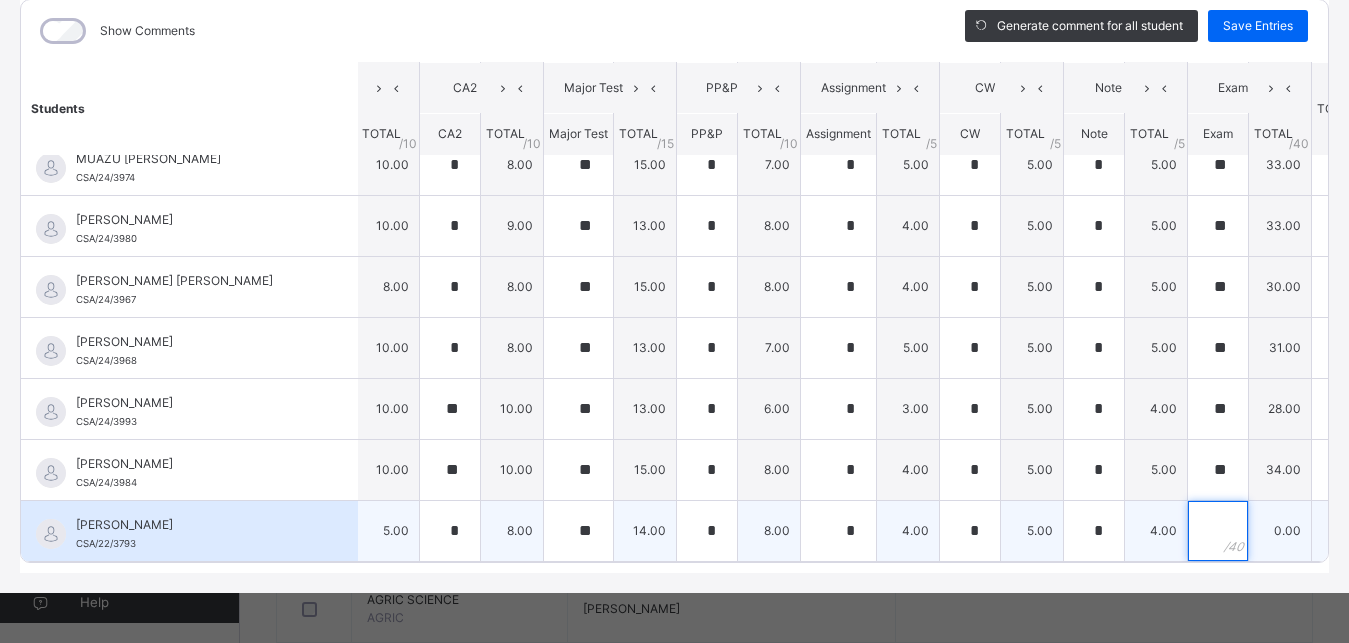 click at bounding box center [1218, 531] 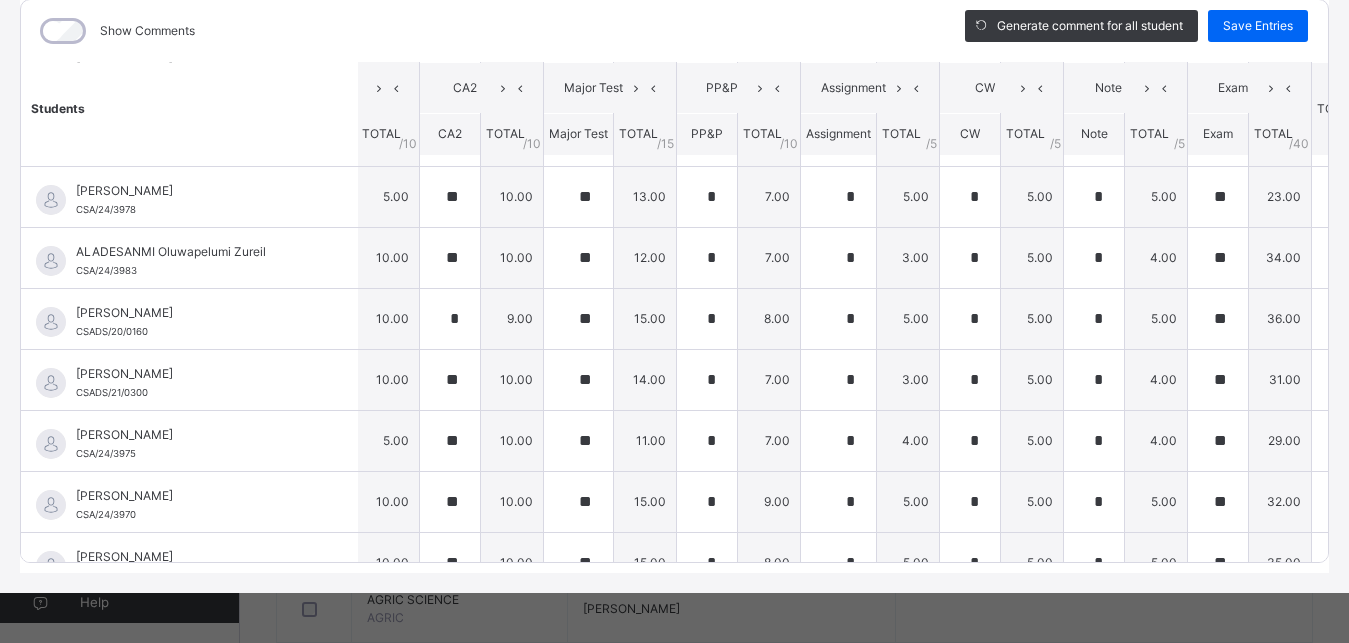 scroll, scrollTop: 0, scrollLeft: 63, axis: horizontal 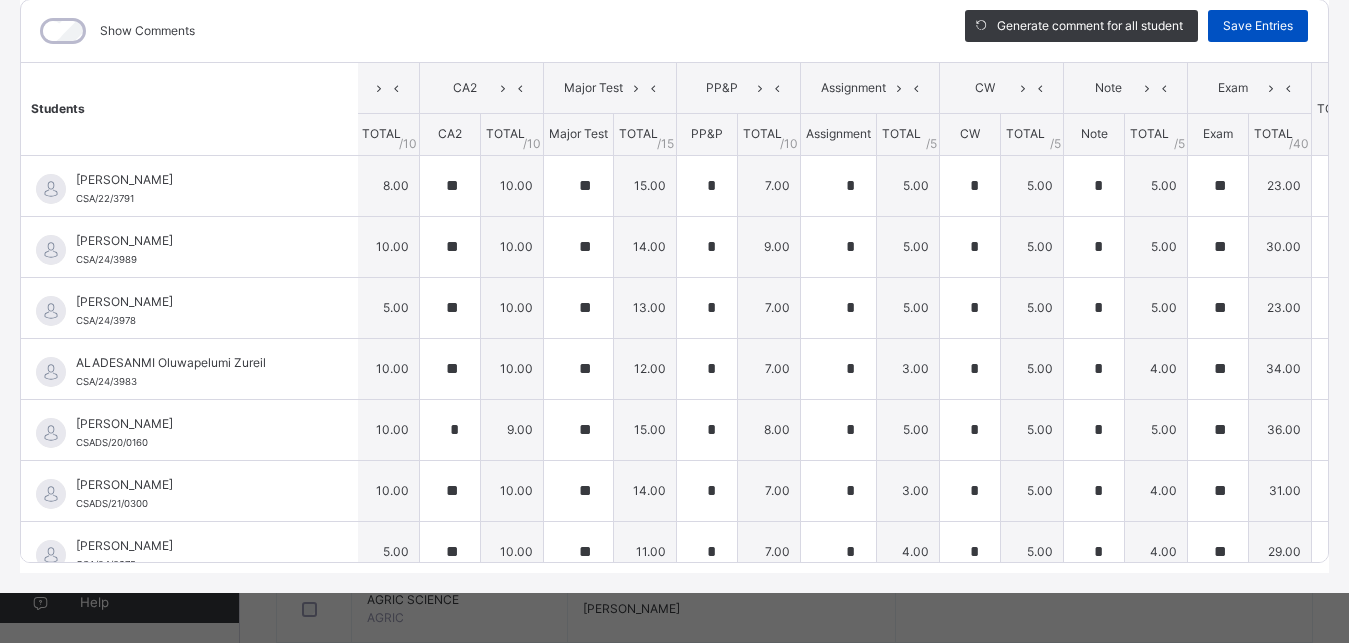 click on "Save Entries" at bounding box center [1258, 26] 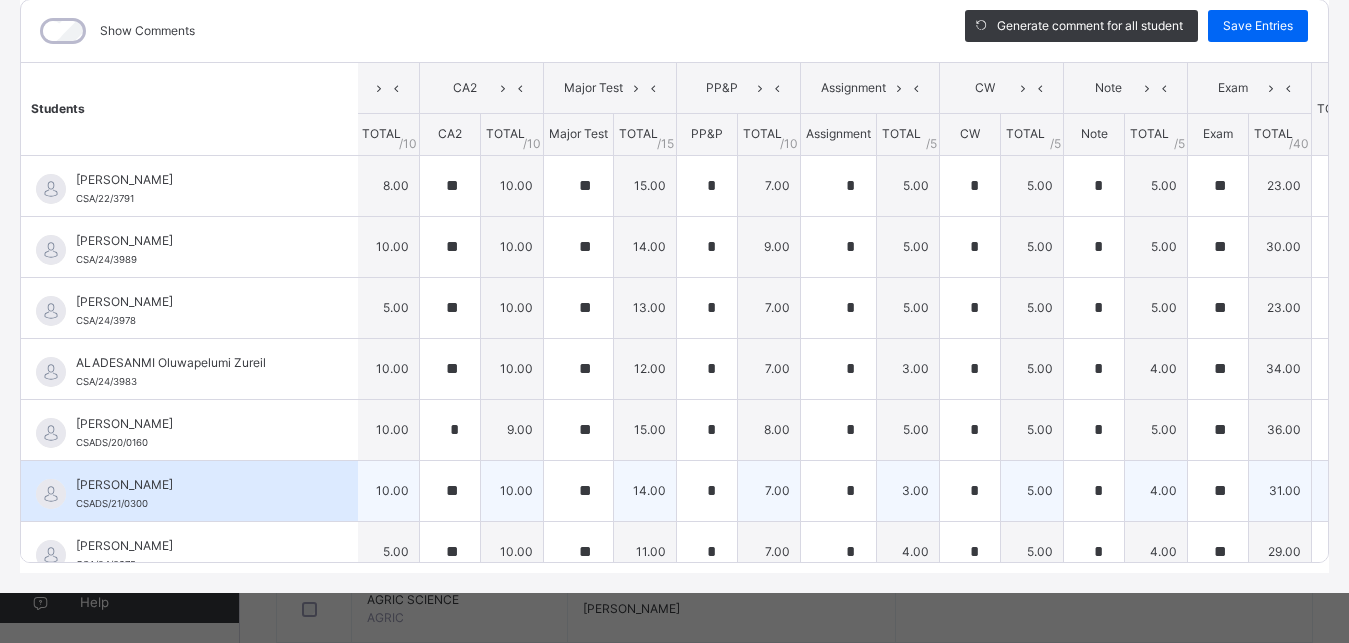 scroll, scrollTop: 285, scrollLeft: 0, axis: vertical 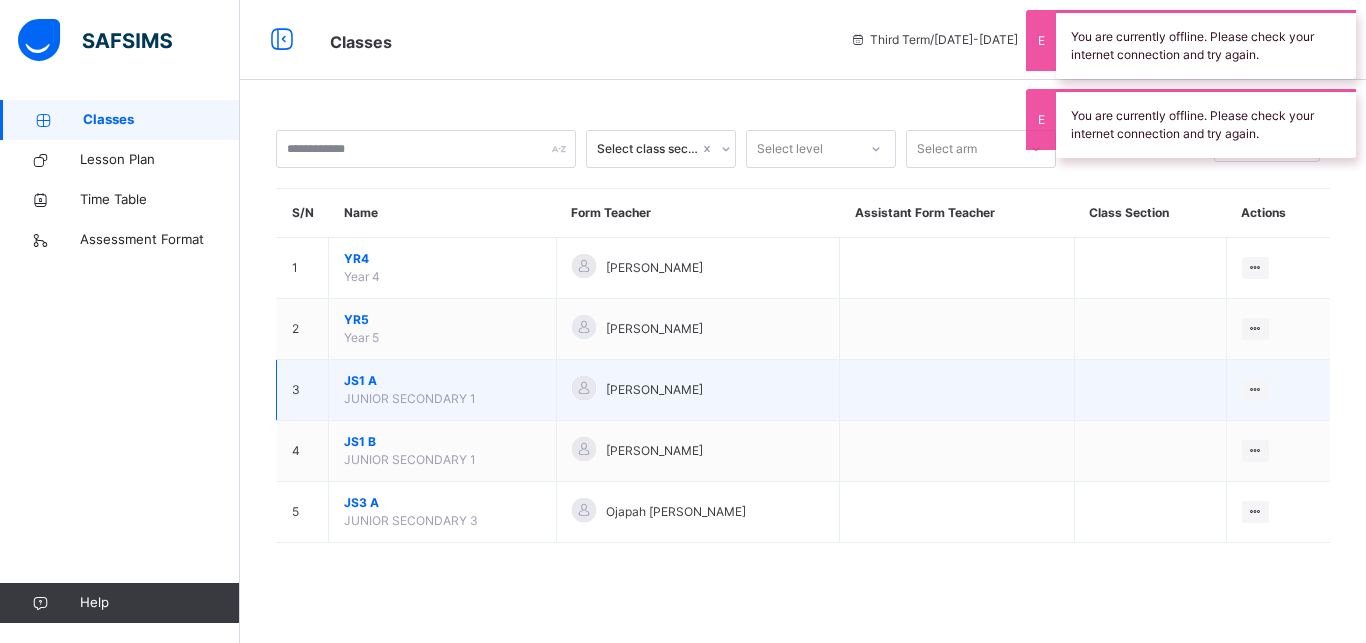 click on "JUNIOR SECONDARY 1" at bounding box center [410, 398] 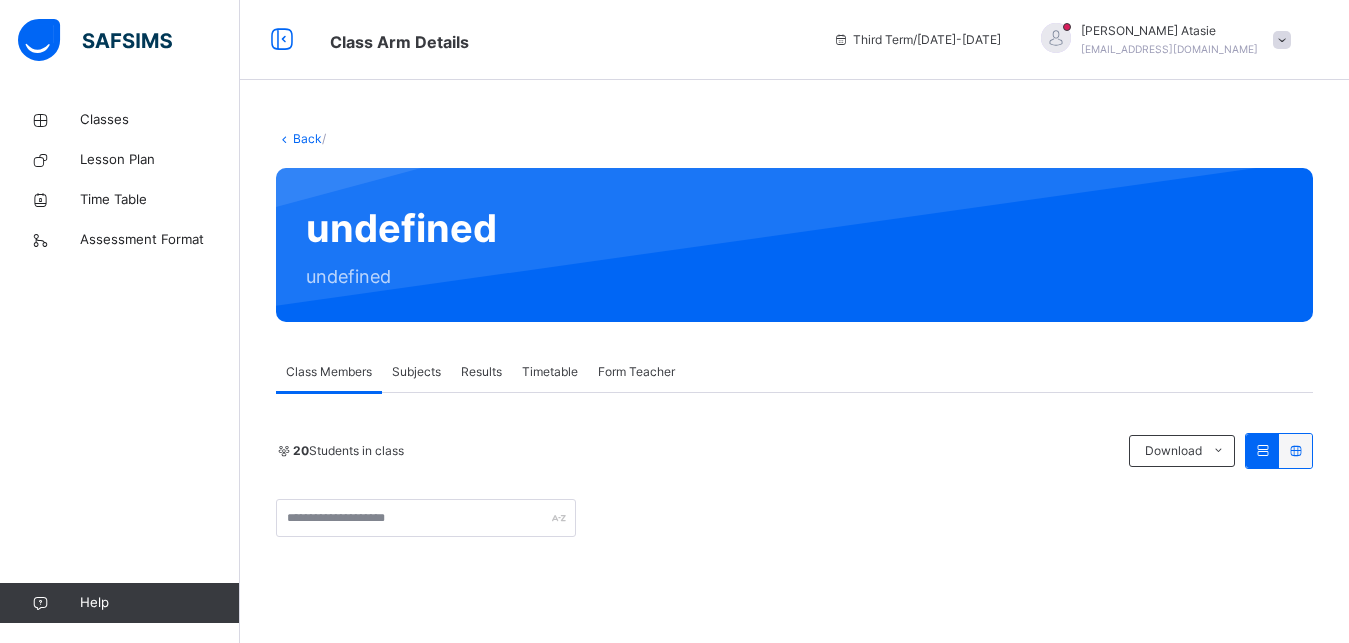 click on "Subjects" at bounding box center [416, 372] 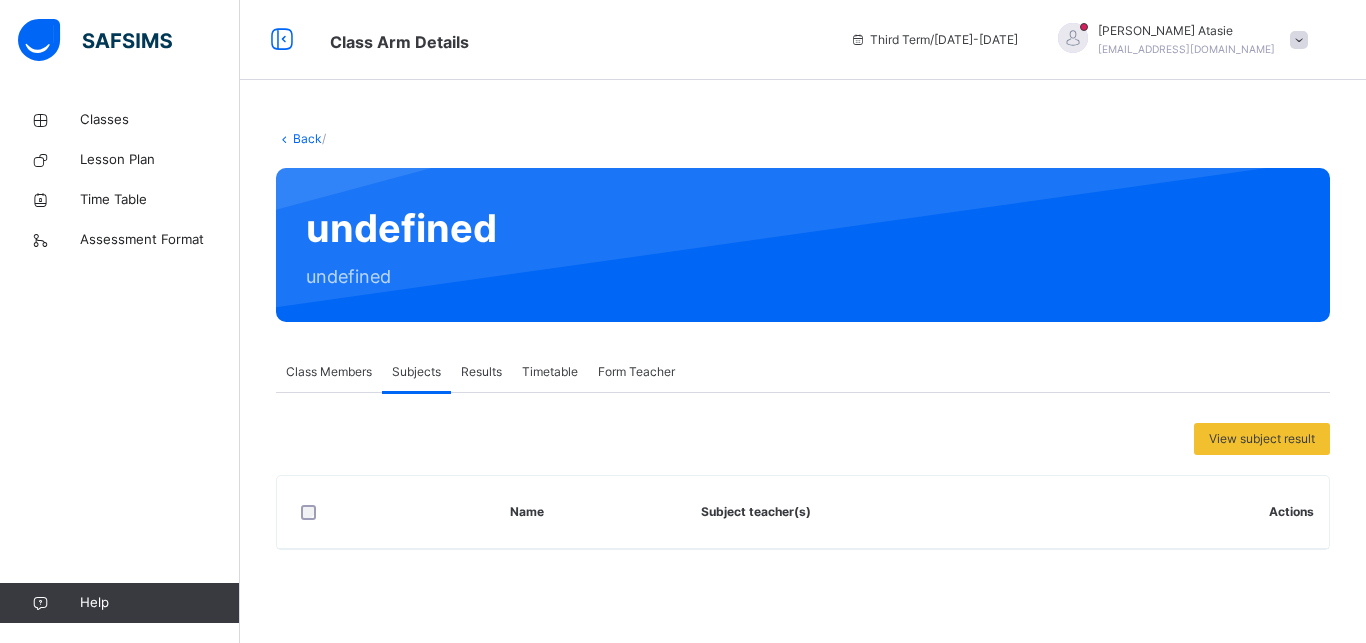 click on "Subject teacher(s)" at bounding box center [895, 512] 